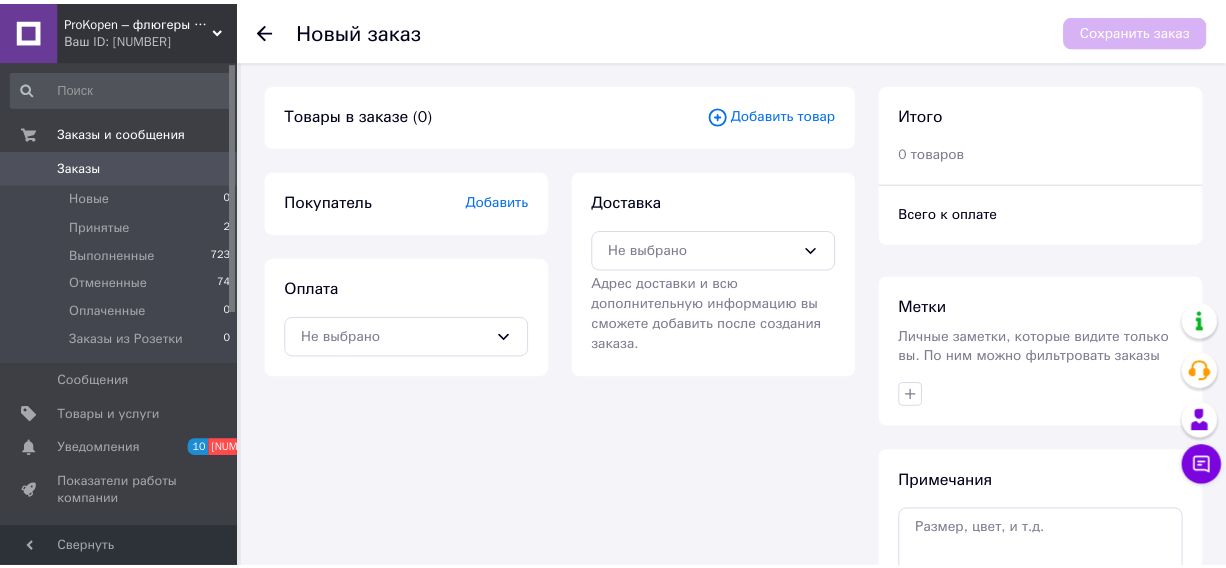 scroll, scrollTop: 0, scrollLeft: 0, axis: both 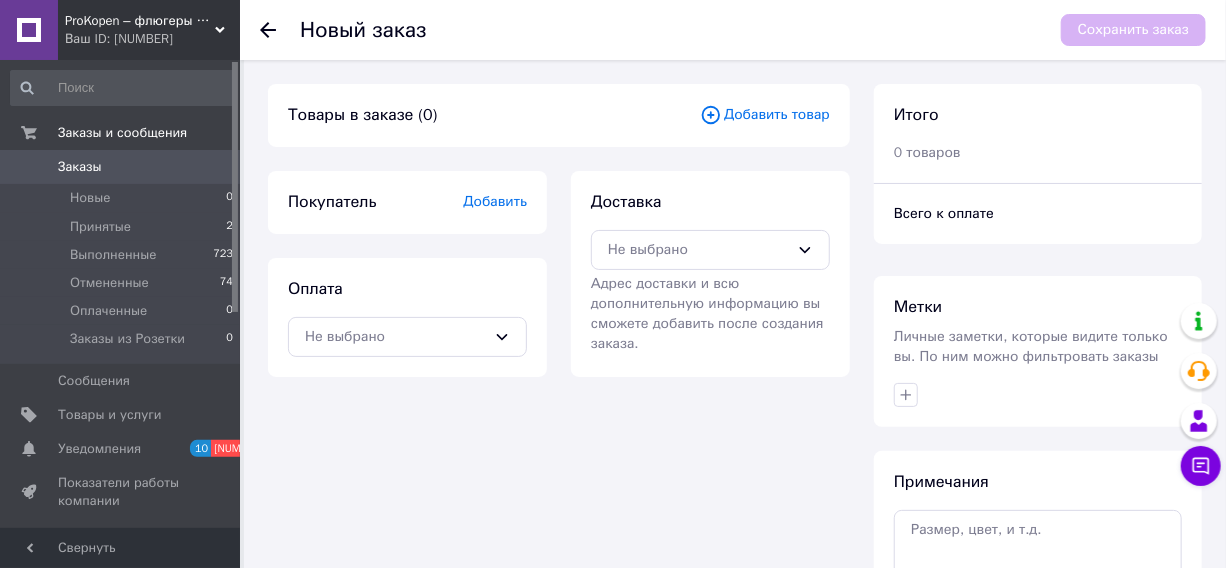 click on "Добавить товар" at bounding box center (765, 115) 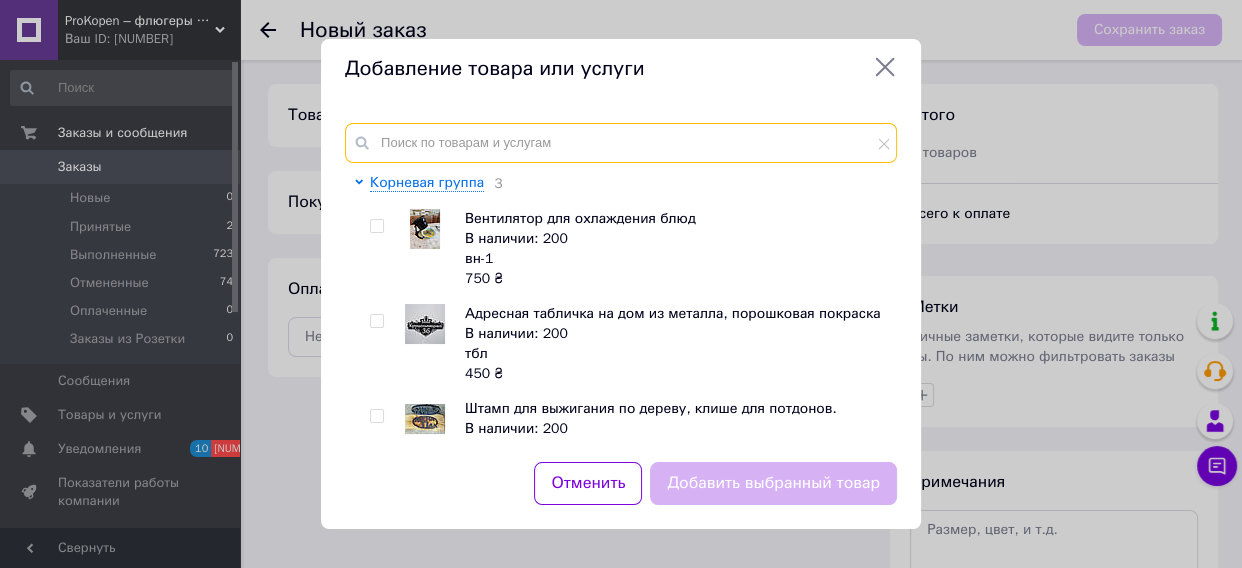 click at bounding box center [621, 143] 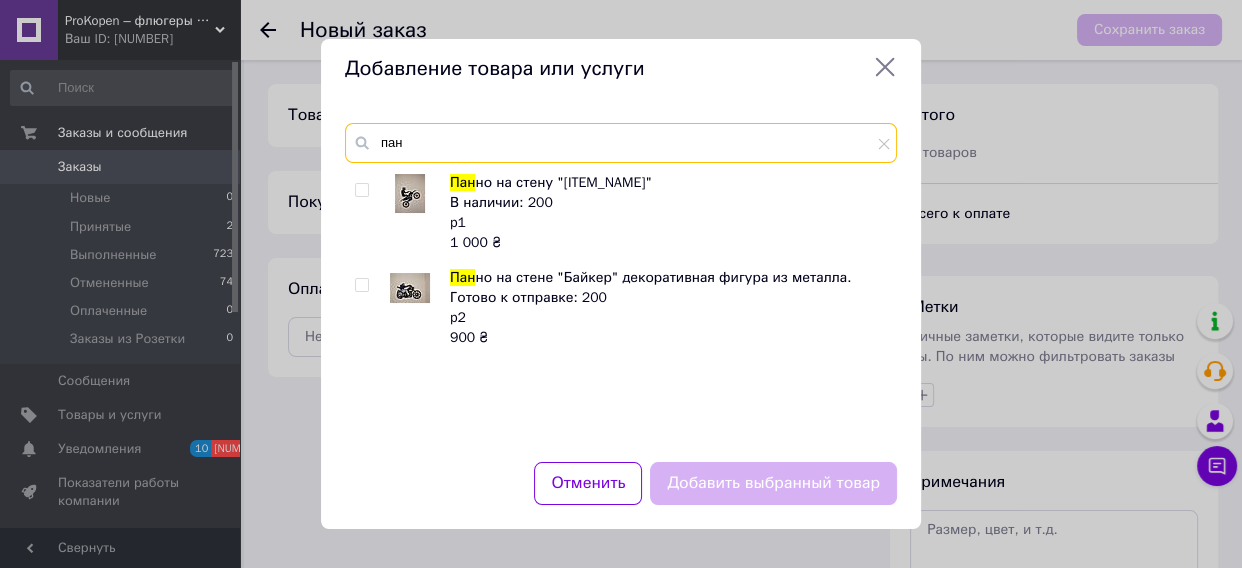 type on "пан" 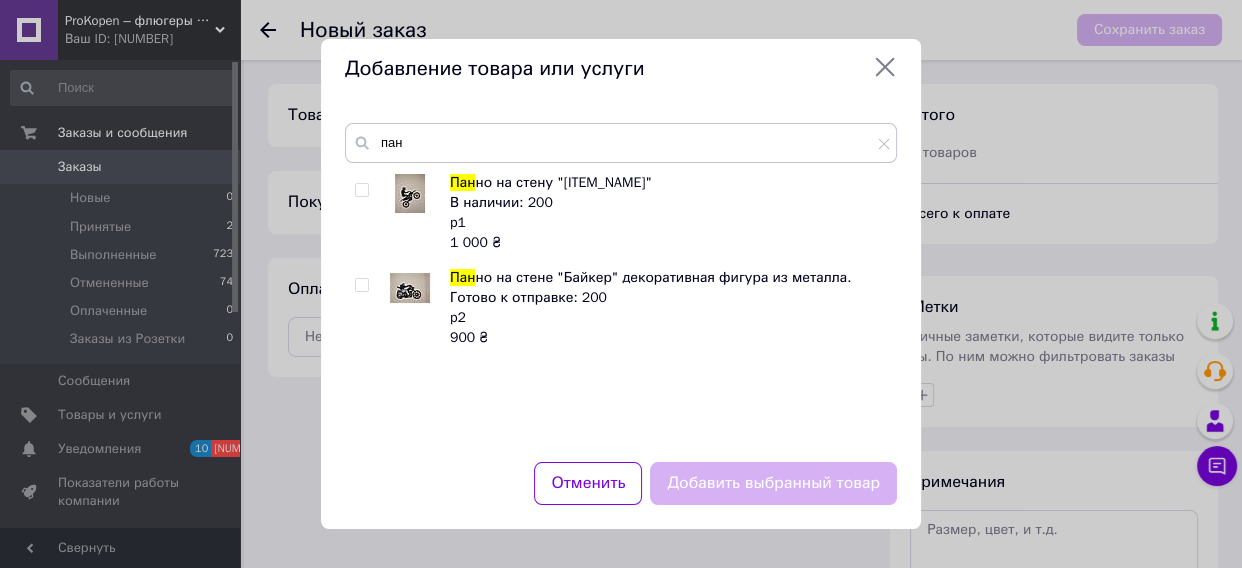 click at bounding box center (361, 190) 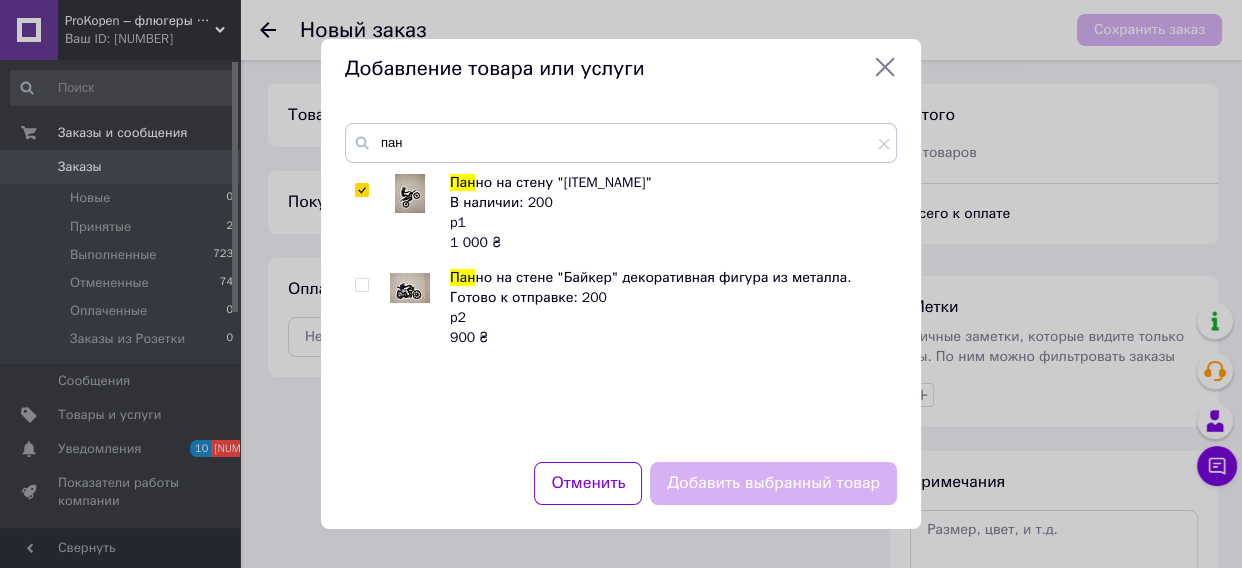 checkbox on "true" 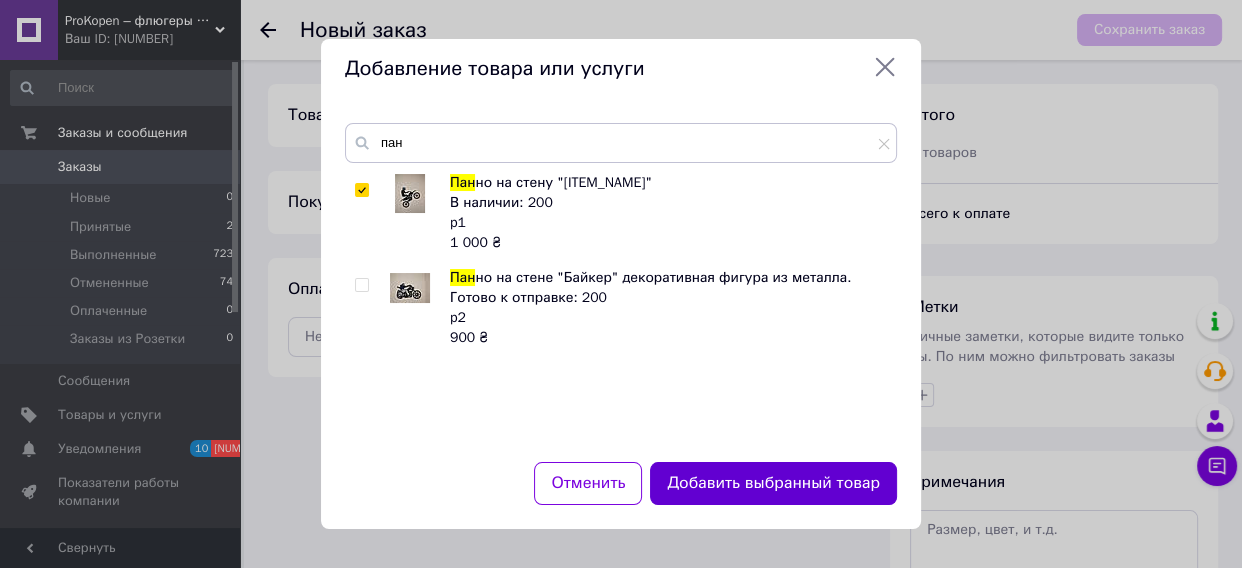click on "Добавить выбранный товар" at bounding box center [773, 483] 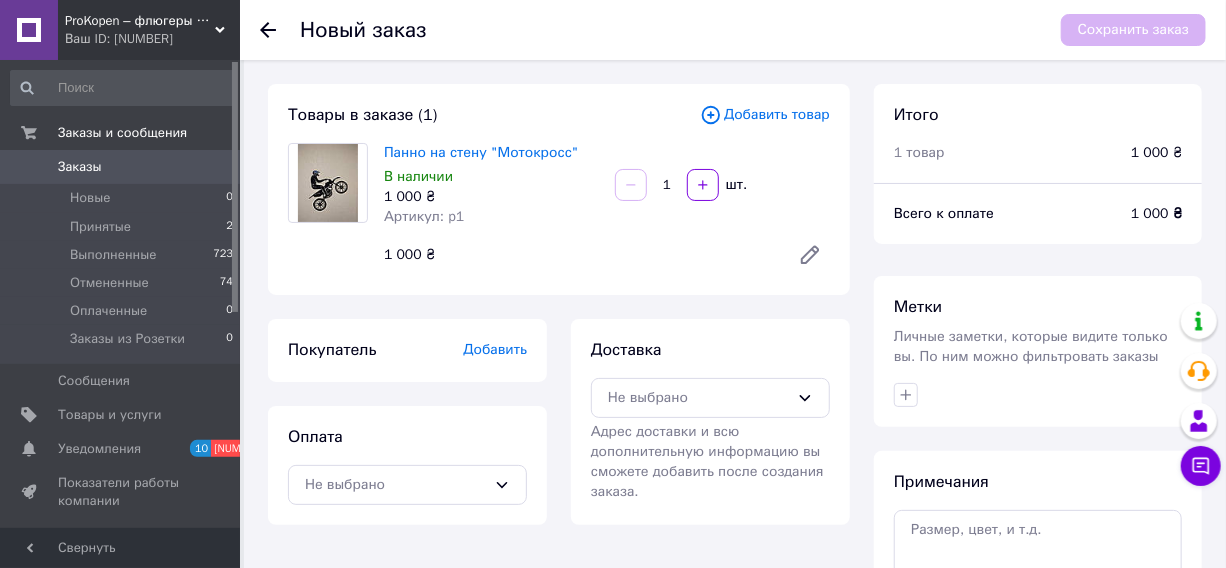 click on "Добавить" at bounding box center (495, 349) 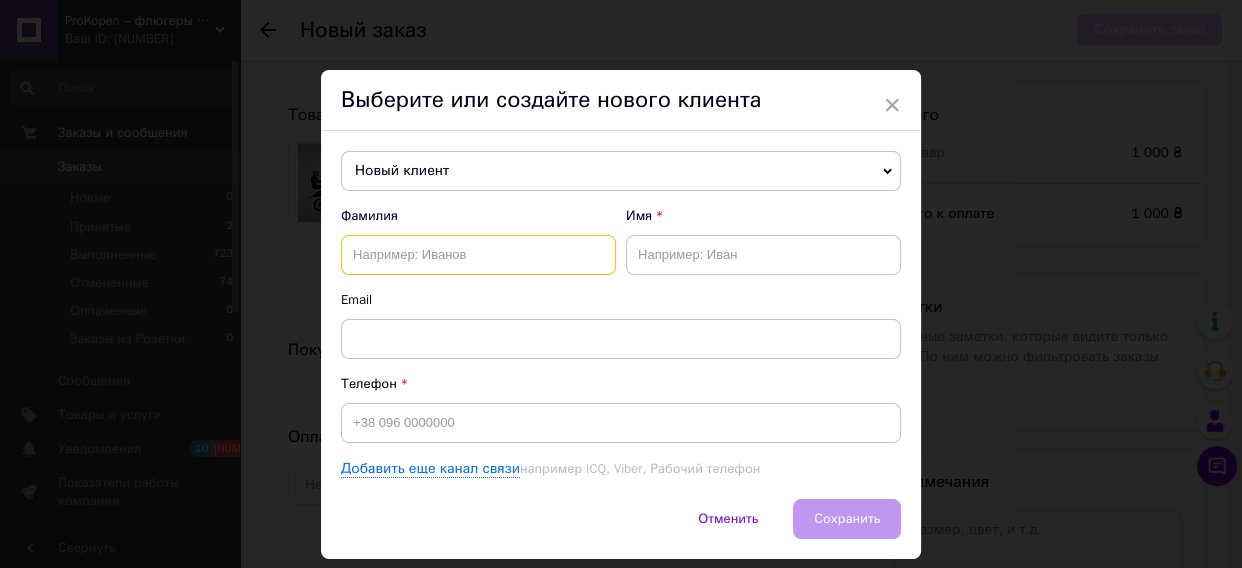 click at bounding box center [478, 255] 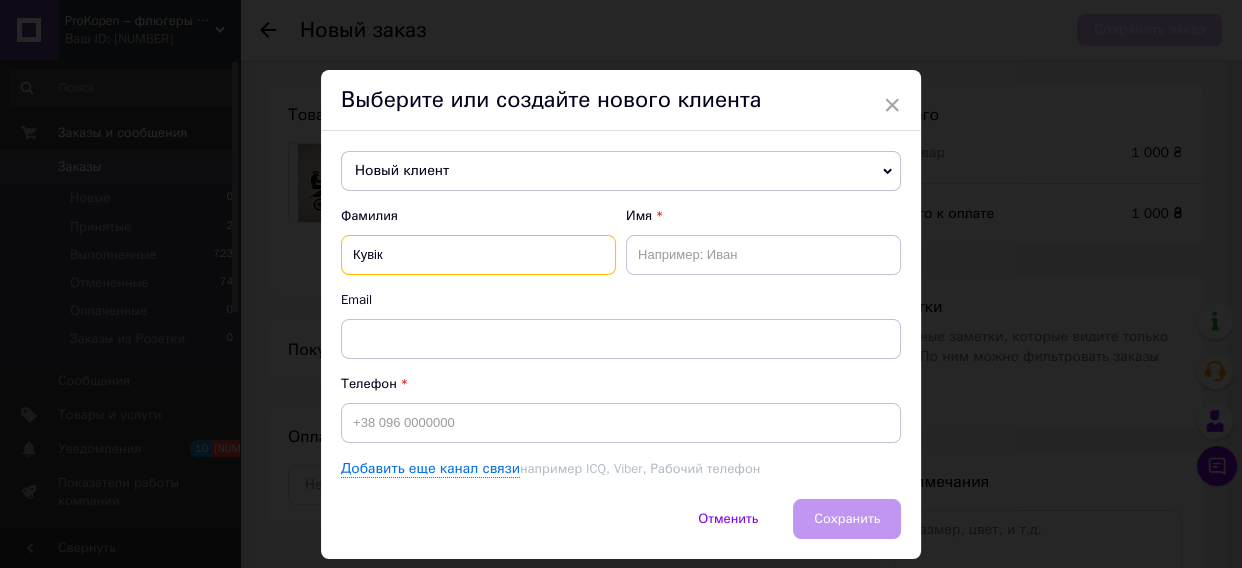 type on "Кувік" 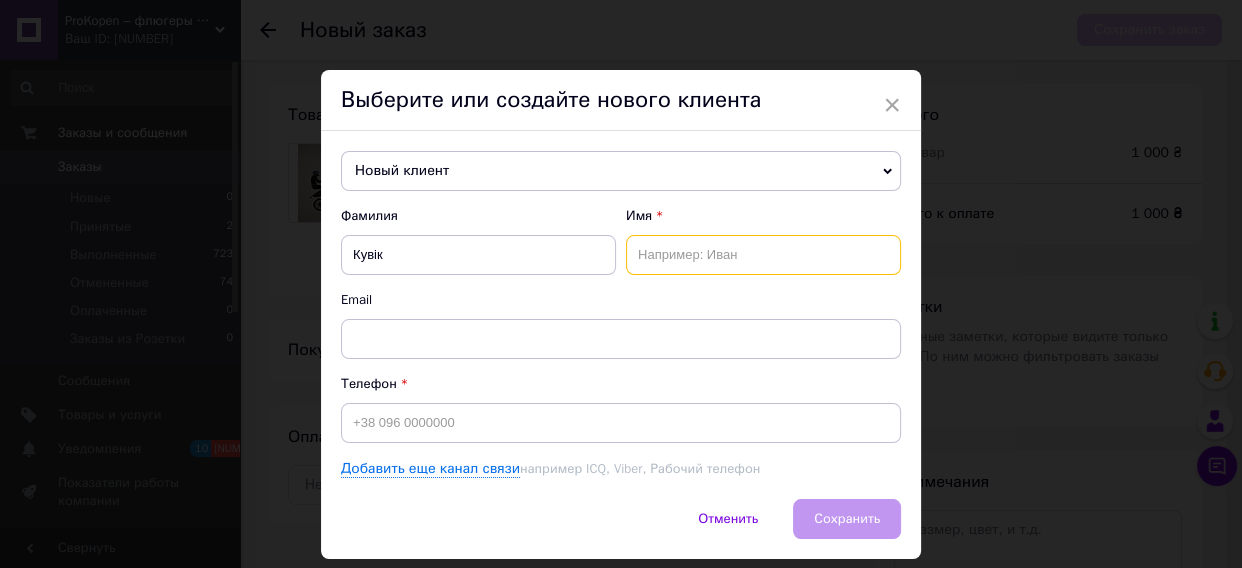 click at bounding box center (478, 255) 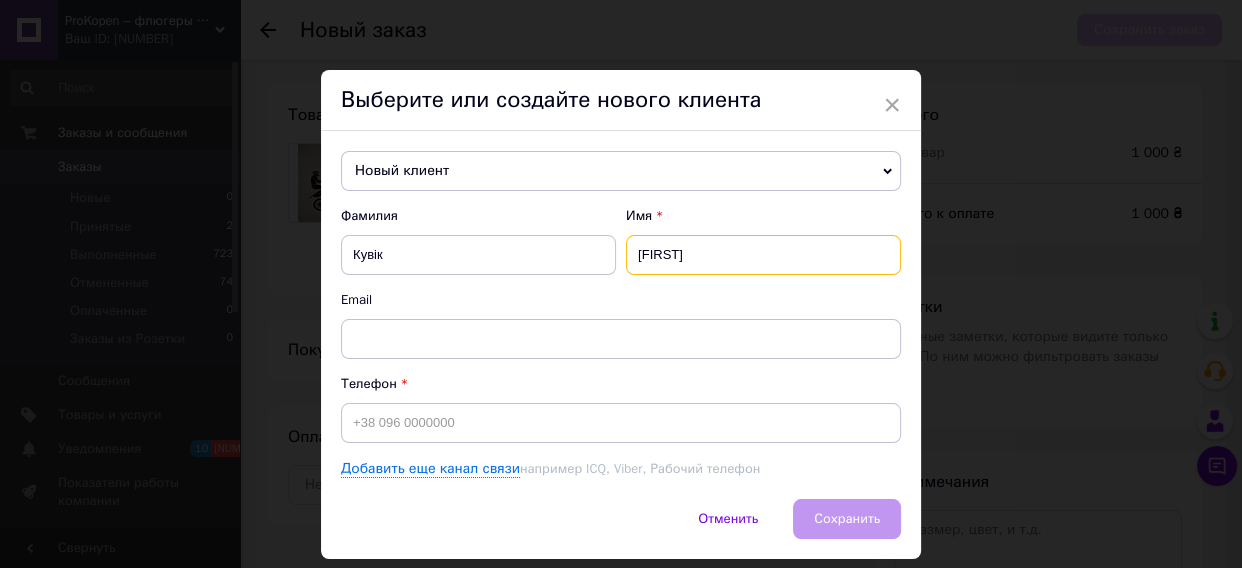type on "[FIRST]" 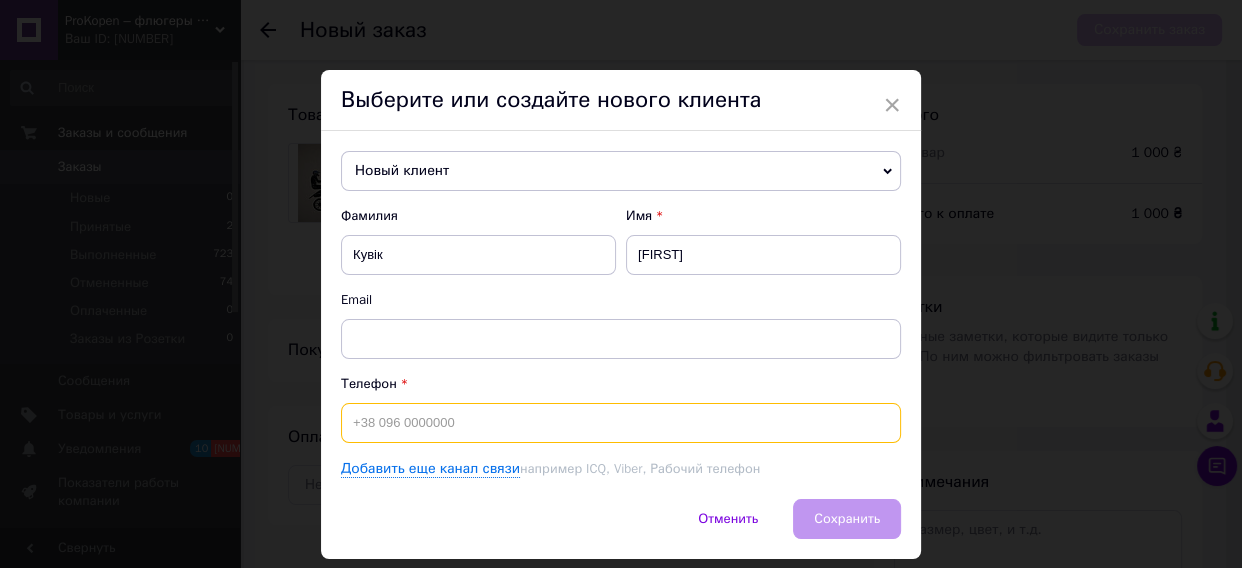 click at bounding box center (621, 423) 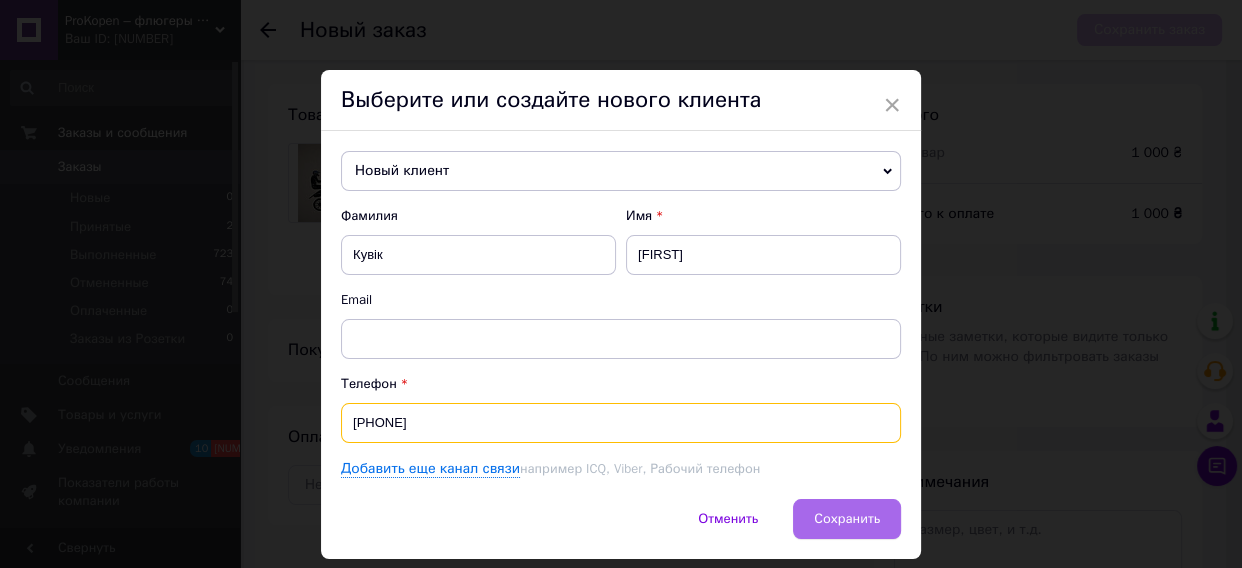 type on "[PHONE]" 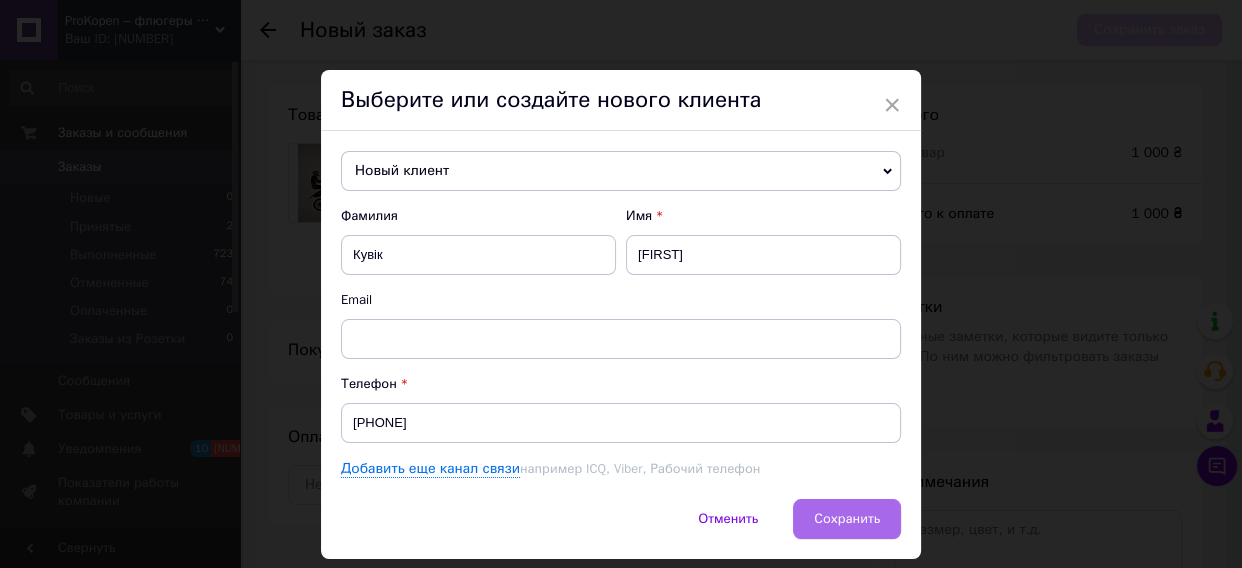 click on "Сохранить" at bounding box center (847, 518) 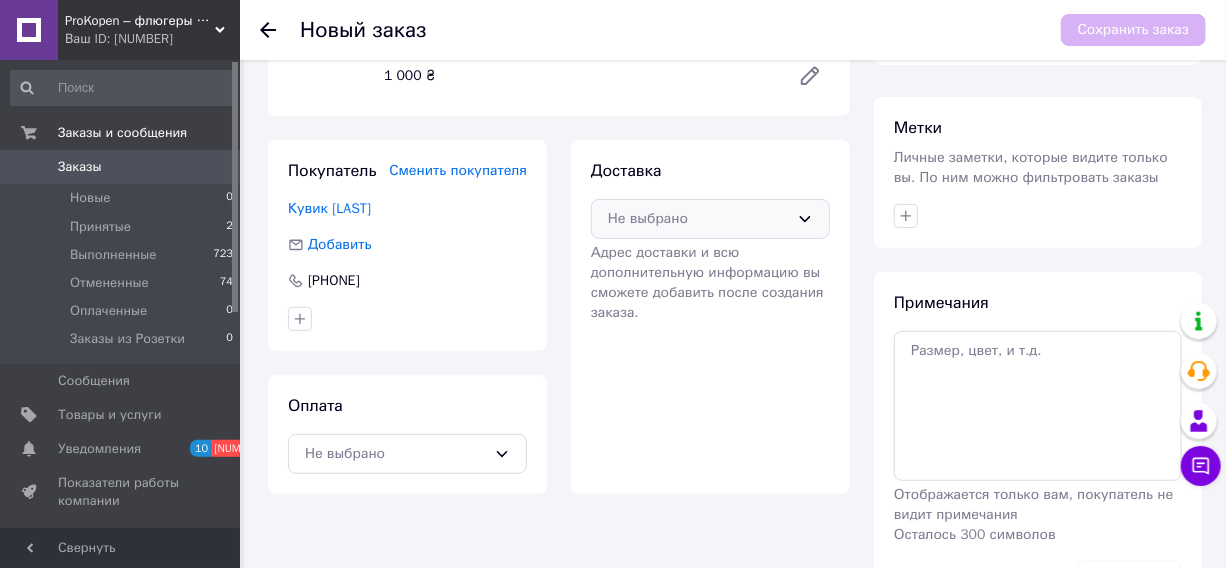 scroll, scrollTop: 181, scrollLeft: 0, axis: vertical 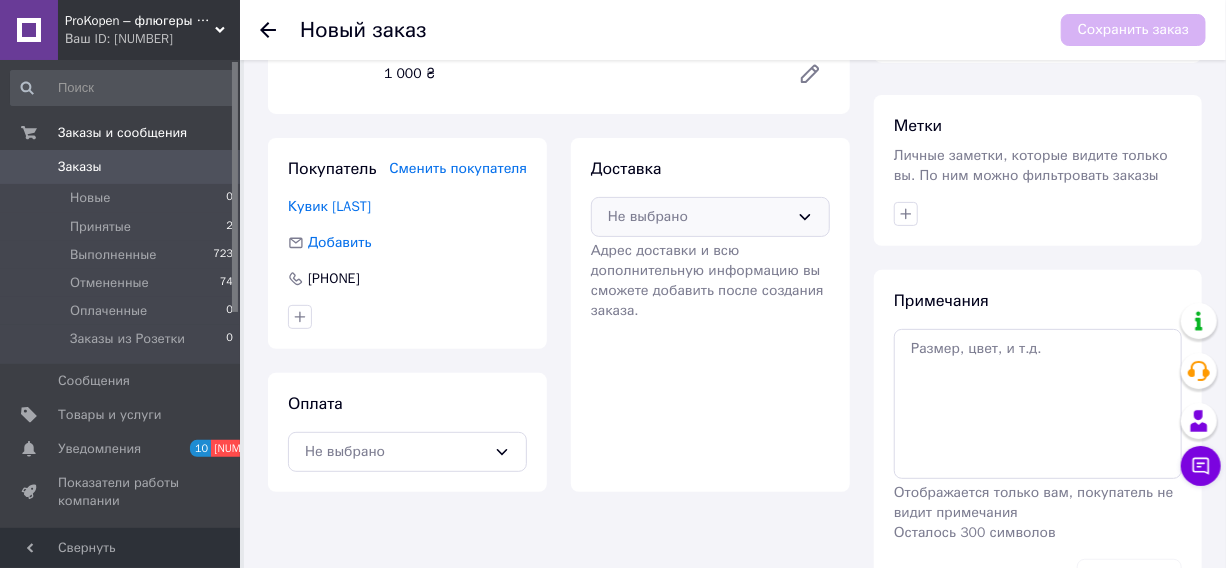 click at bounding box center (805, 217) 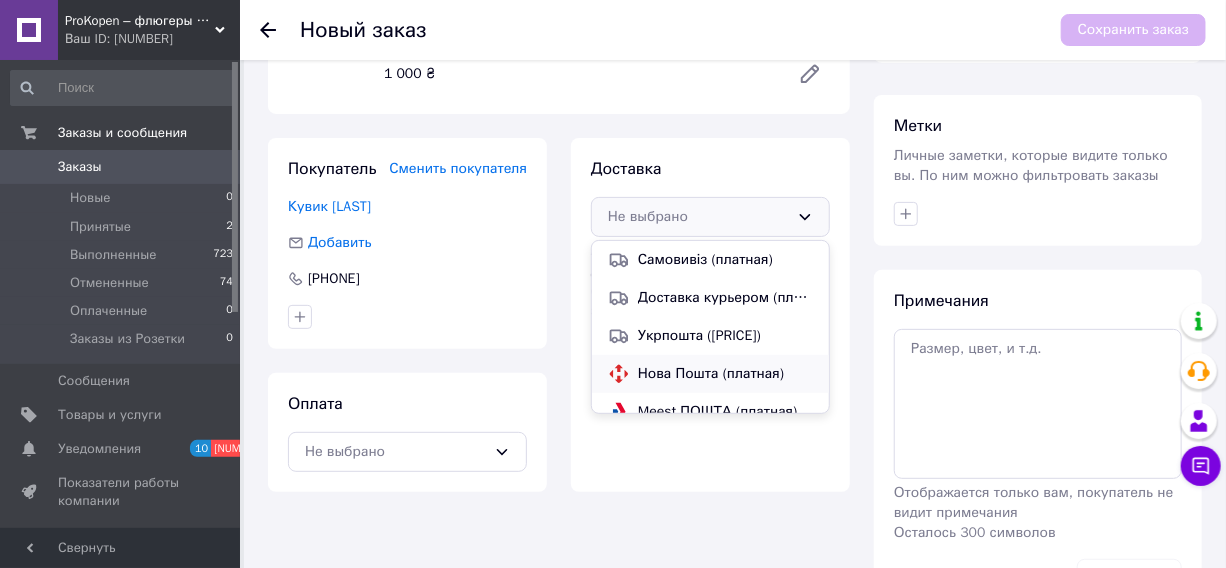 click on "Нова Пошта (платная)" at bounding box center [725, 260] 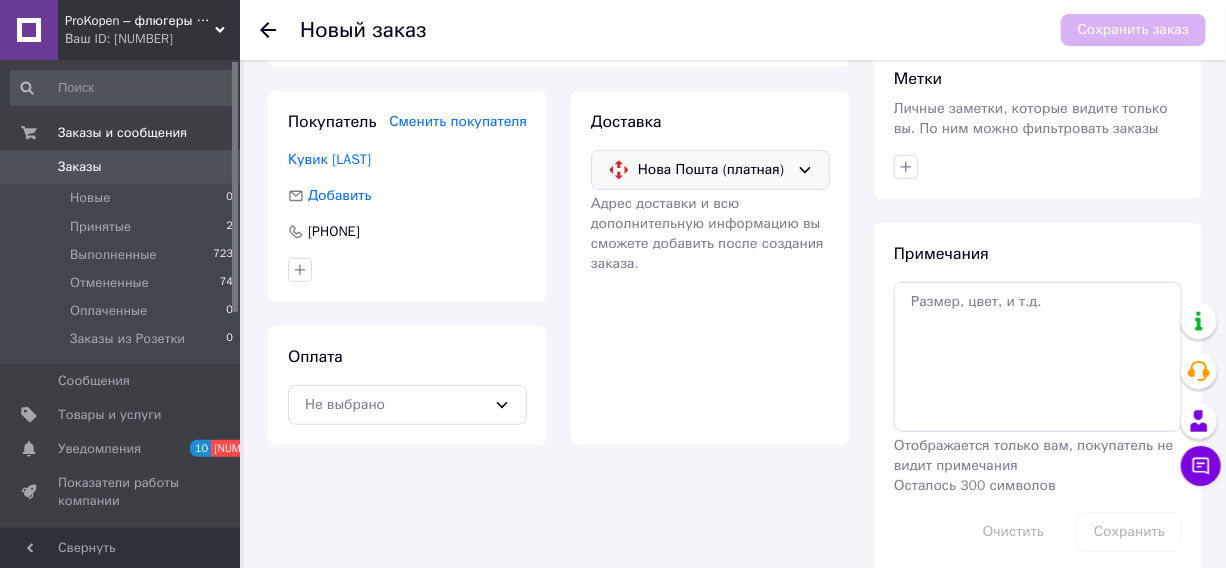 scroll, scrollTop: 254, scrollLeft: 0, axis: vertical 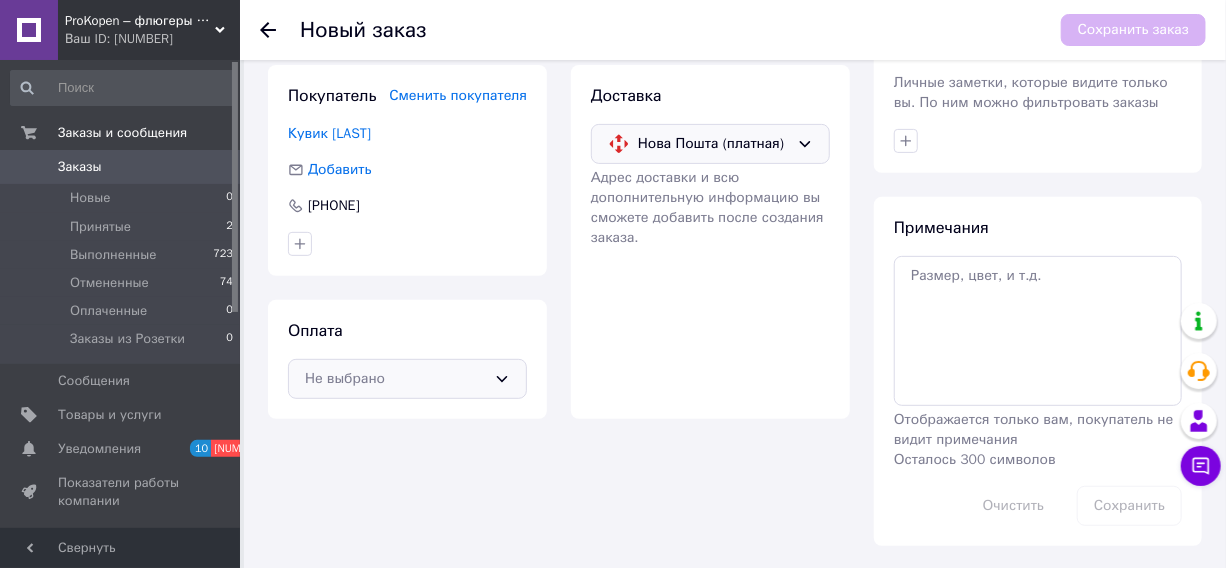click at bounding box center [502, 379] 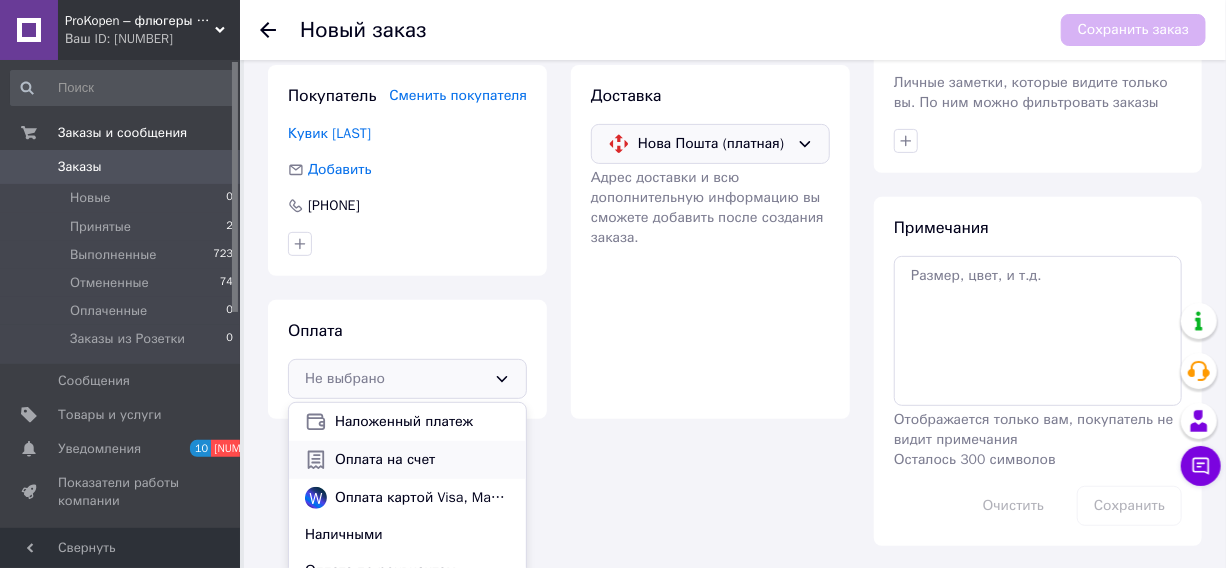 scroll, scrollTop: 50, scrollLeft: 0, axis: vertical 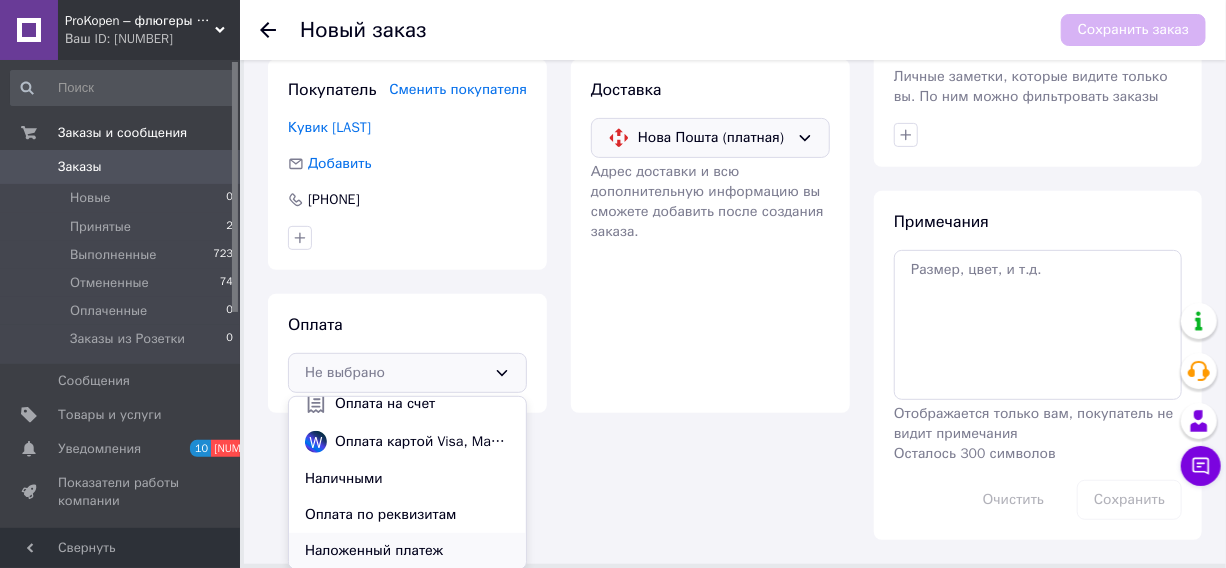 click on "Наложенный платеж" at bounding box center [422, 366] 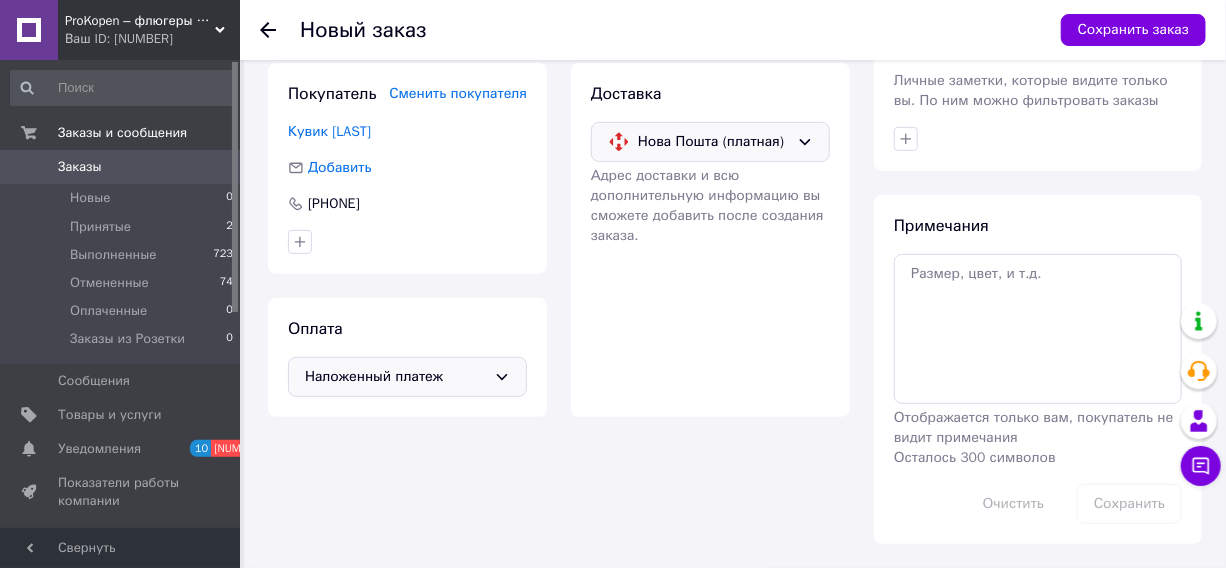 scroll, scrollTop: 254, scrollLeft: 0, axis: vertical 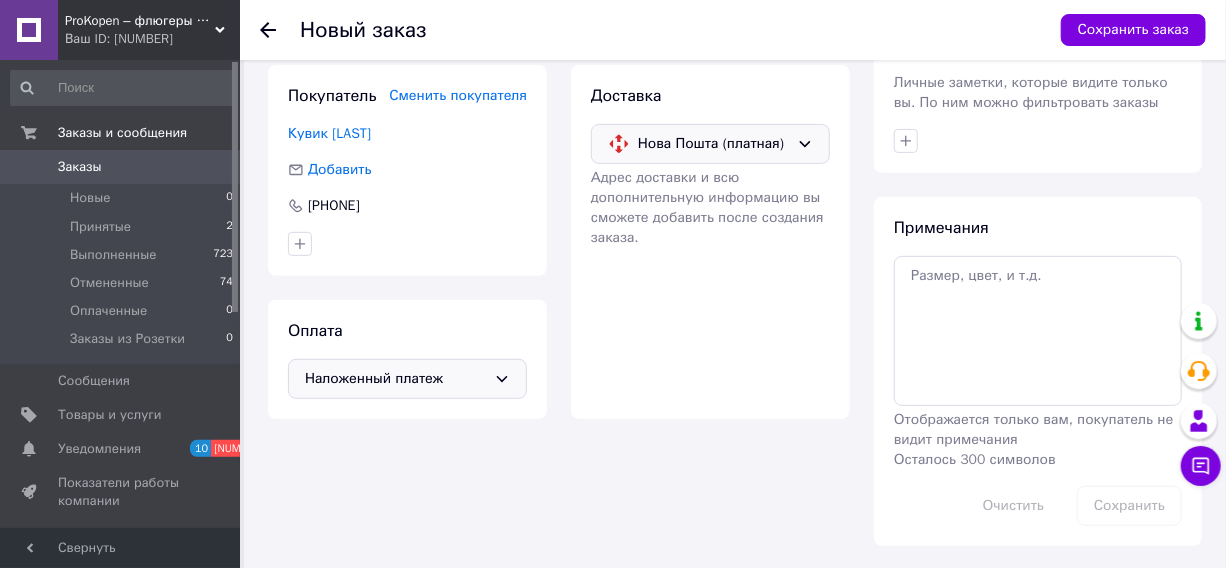 click on "Доставка Нова Пошта (платная) Адрес доставки и всю дополнительную информацию
вы сможете добавить после создания заказа." at bounding box center (710, 242) 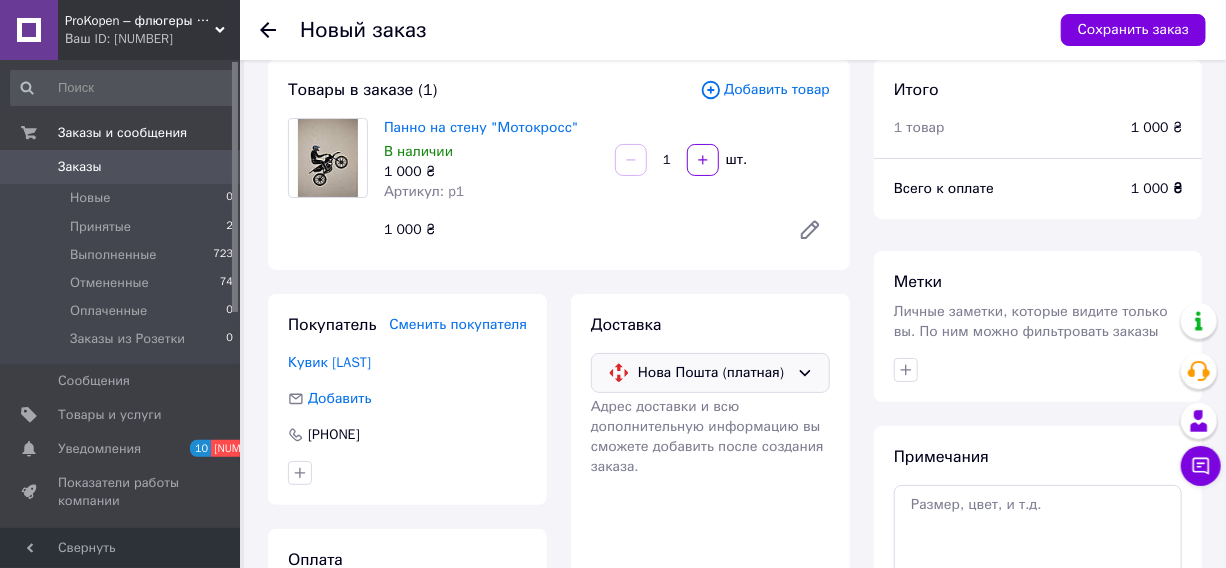 scroll, scrollTop: 0, scrollLeft: 0, axis: both 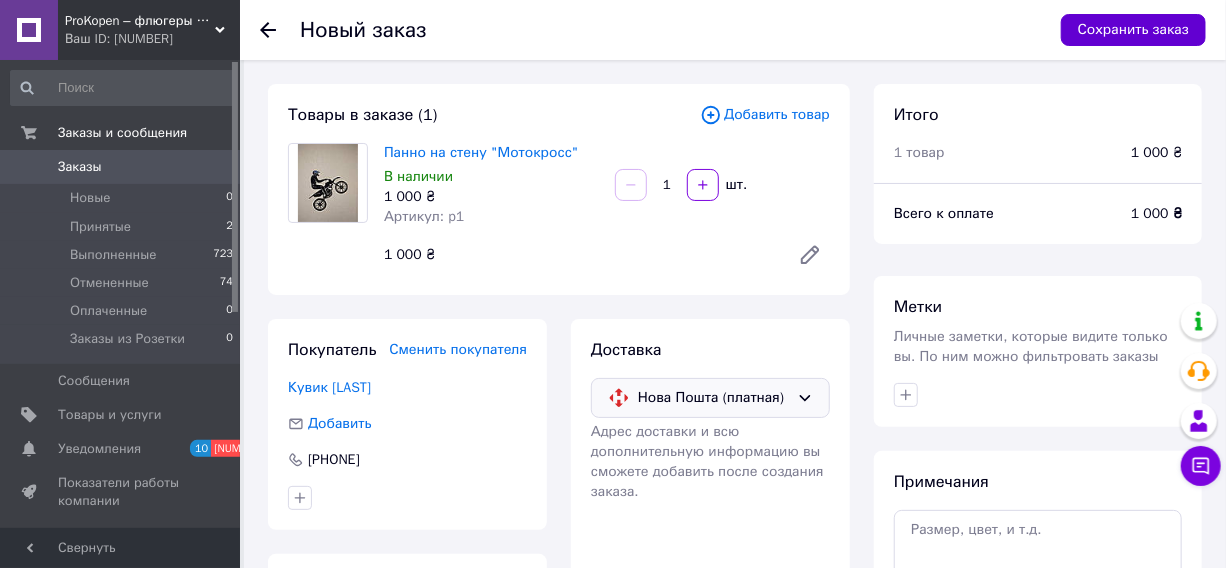 click on "Сохранить заказ" at bounding box center [1133, 30] 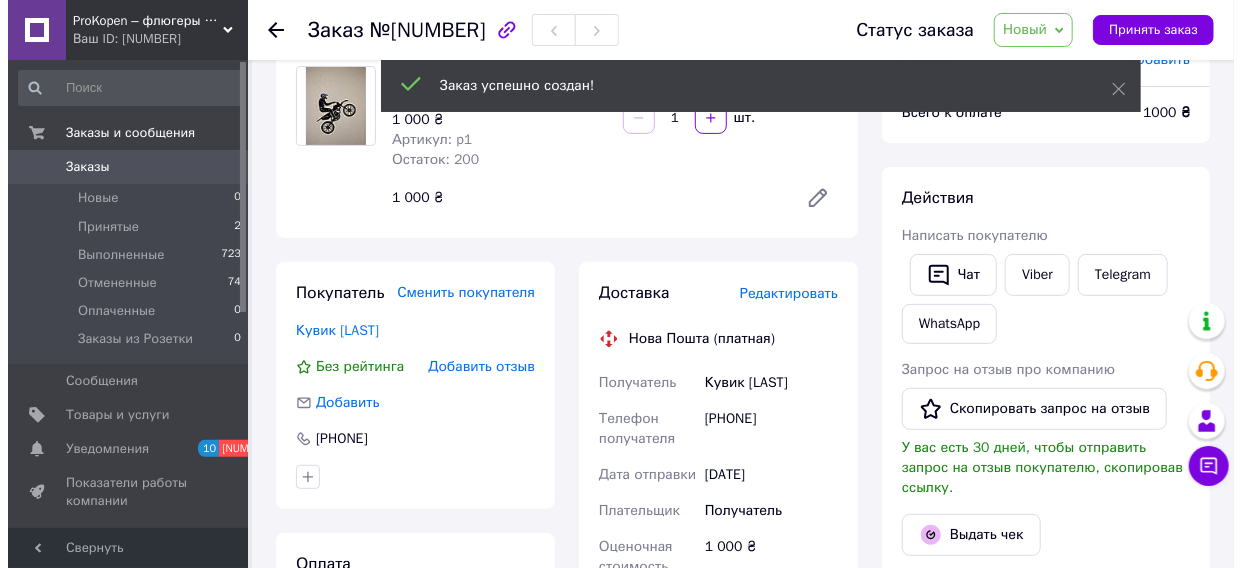 scroll, scrollTop: 181, scrollLeft: 0, axis: vertical 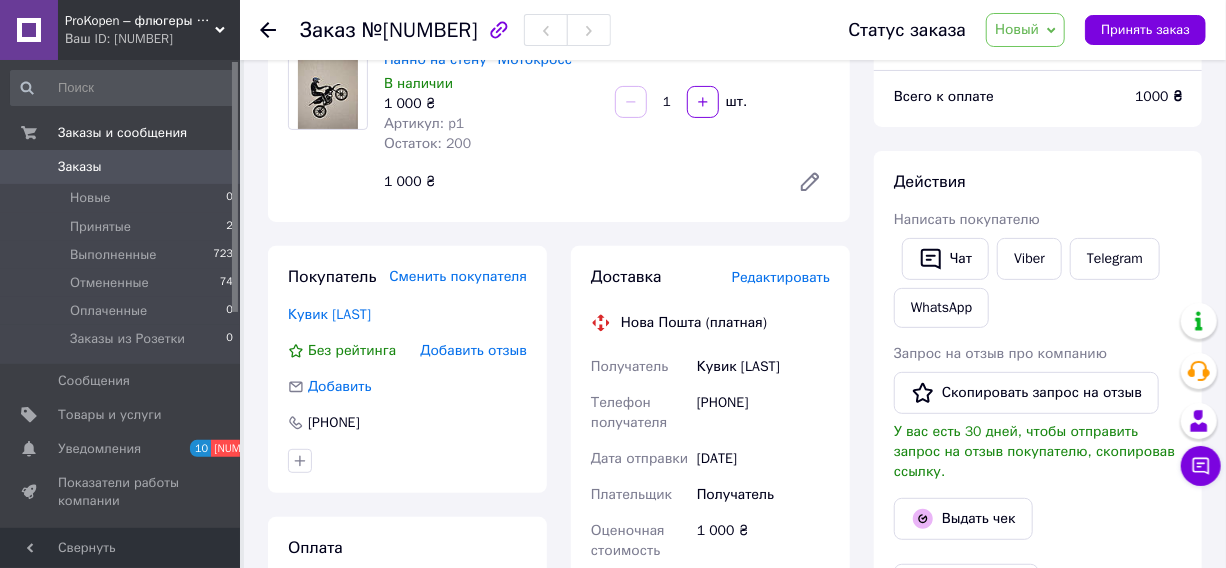 click on "Редактировать" at bounding box center (781, 277) 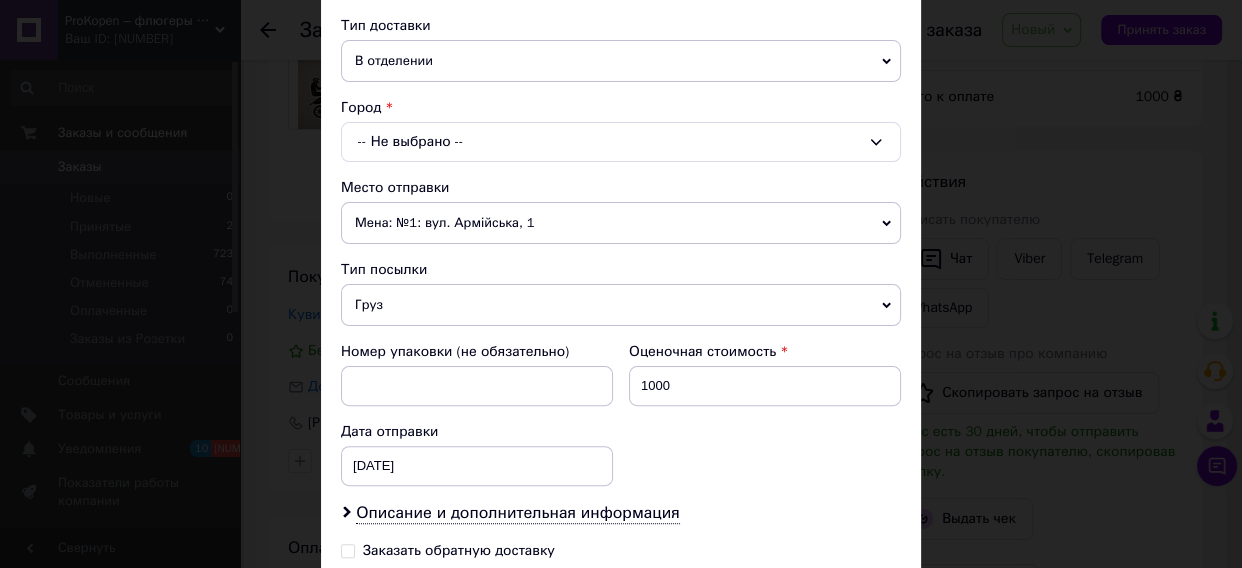scroll, scrollTop: 712, scrollLeft: 0, axis: vertical 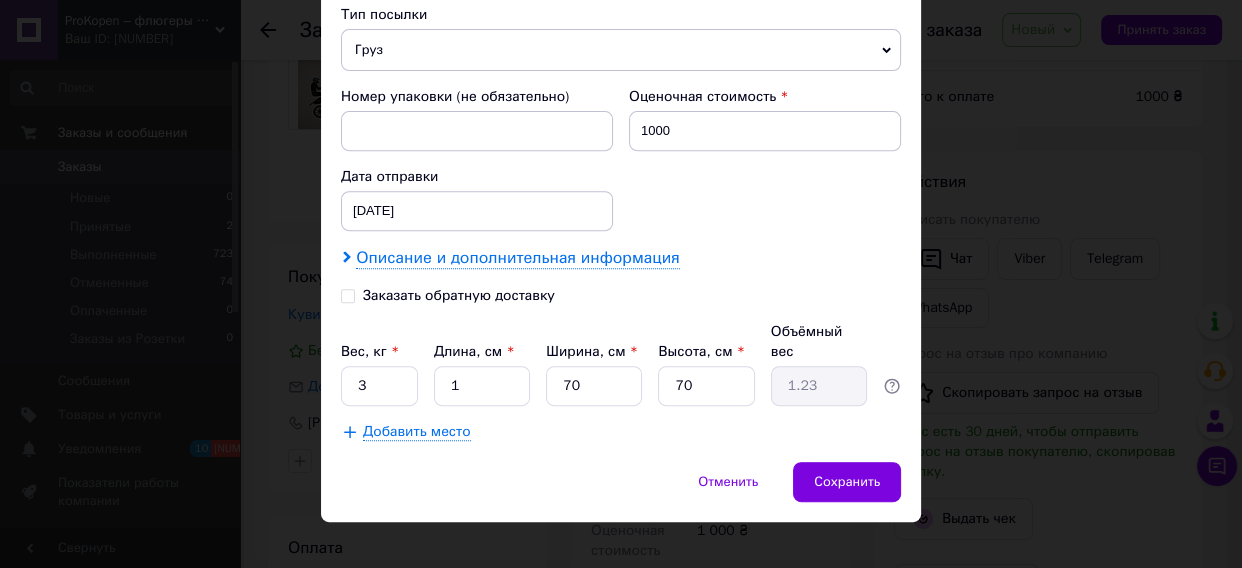 click at bounding box center [347, 257] 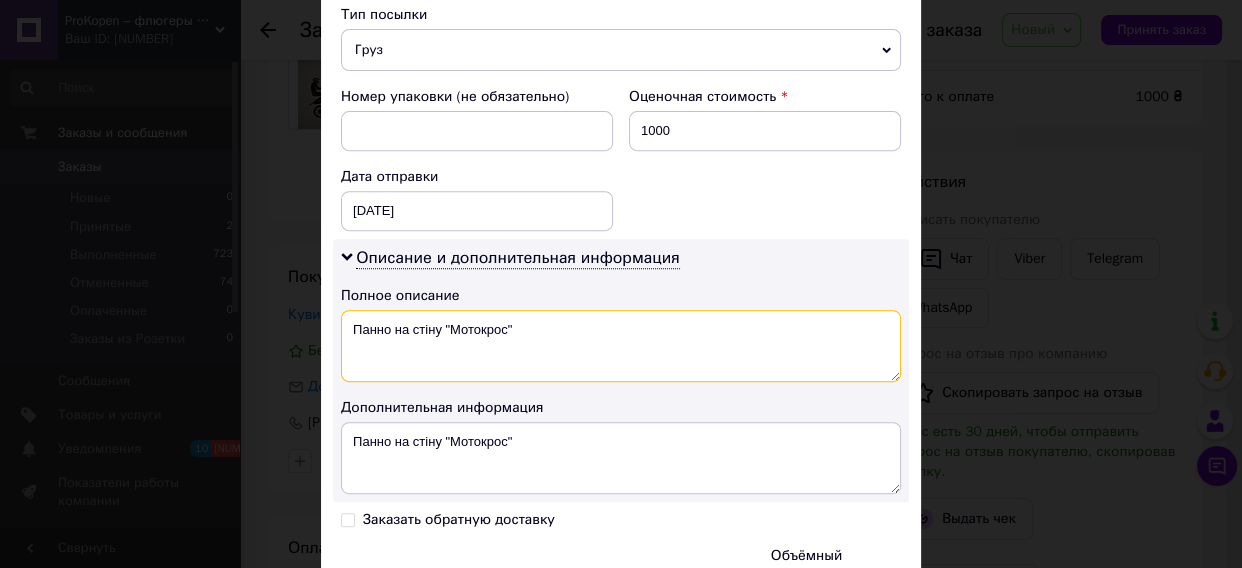 drag, startPoint x: 558, startPoint y: 330, endPoint x: 328, endPoint y: 316, distance: 230.42569 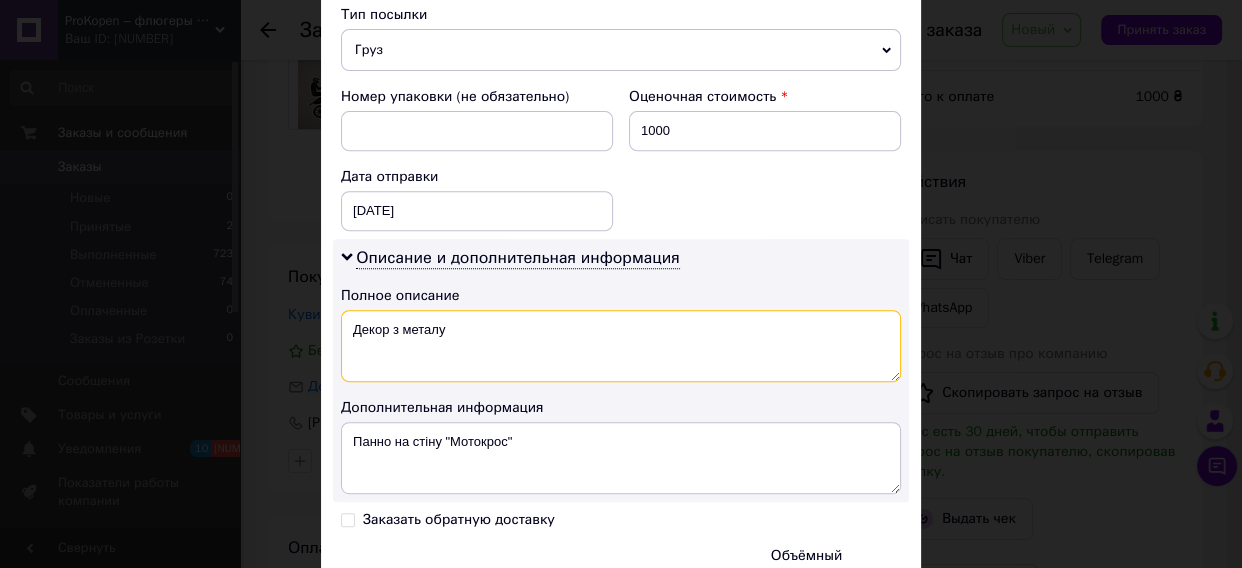 type on "Декор з металу" 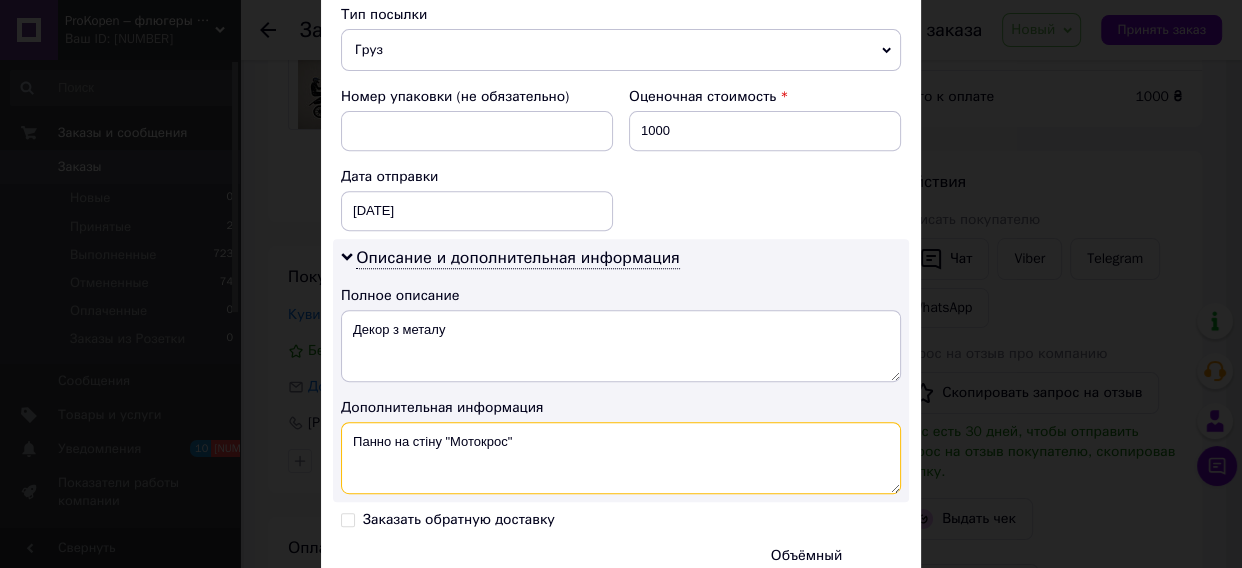 drag, startPoint x: 542, startPoint y: 449, endPoint x: 333, endPoint y: 429, distance: 209.95476 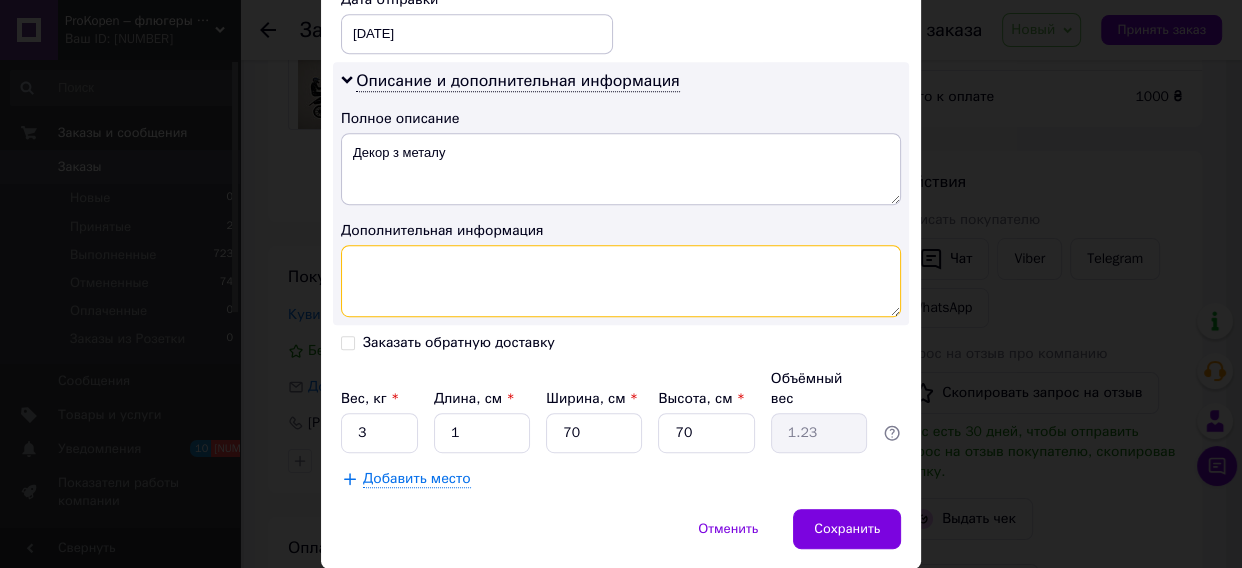 scroll, scrollTop: 894, scrollLeft: 0, axis: vertical 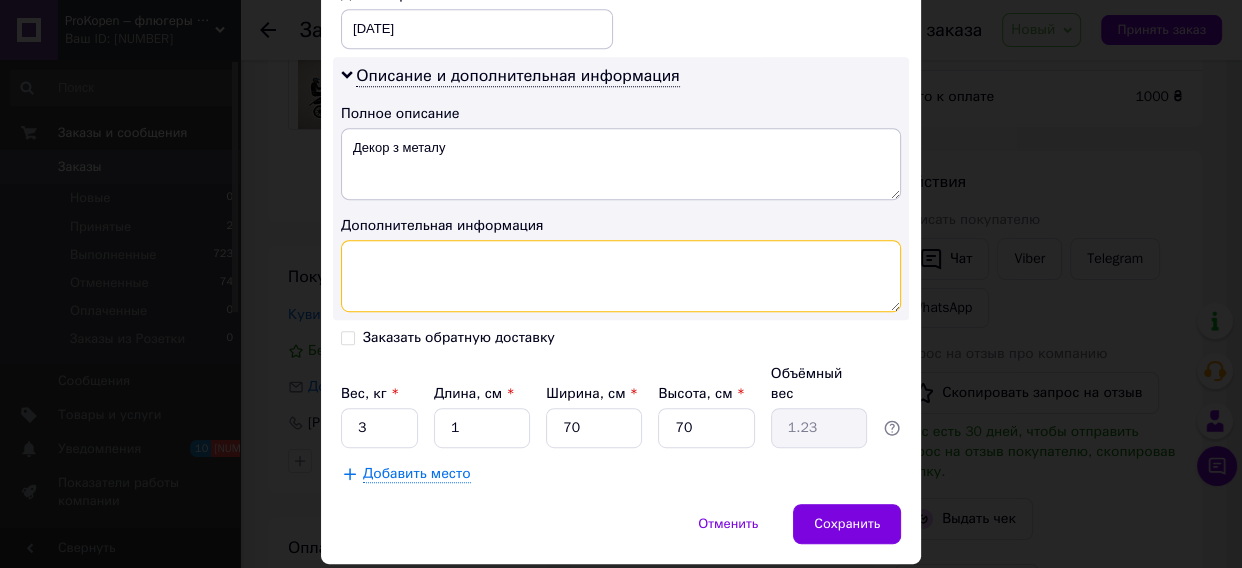 type 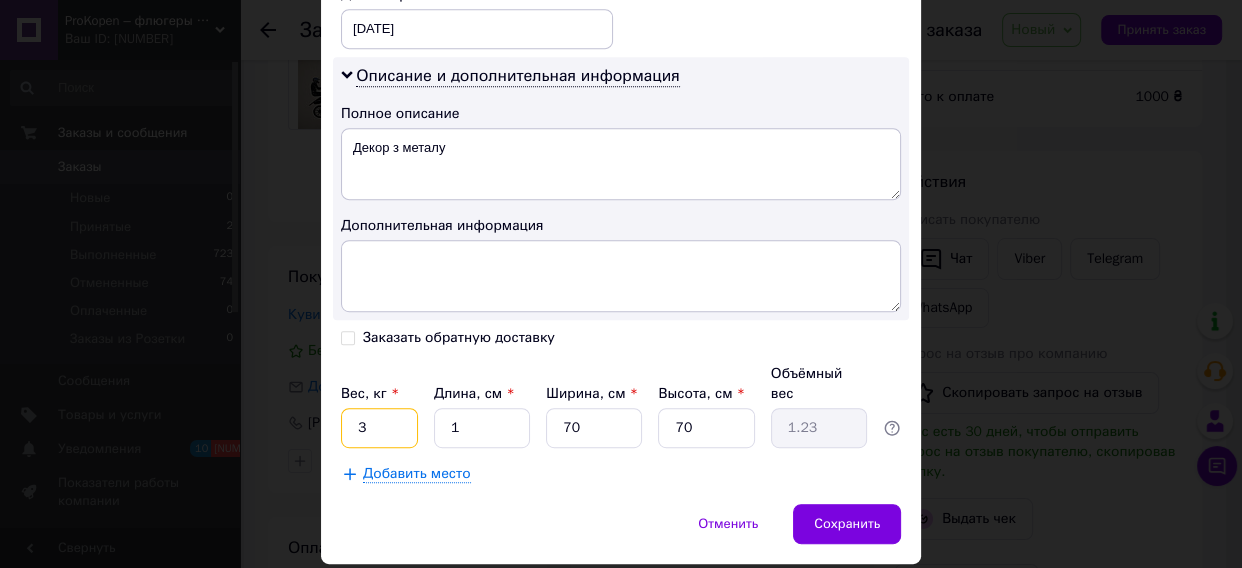 click on "3" at bounding box center [379, 428] 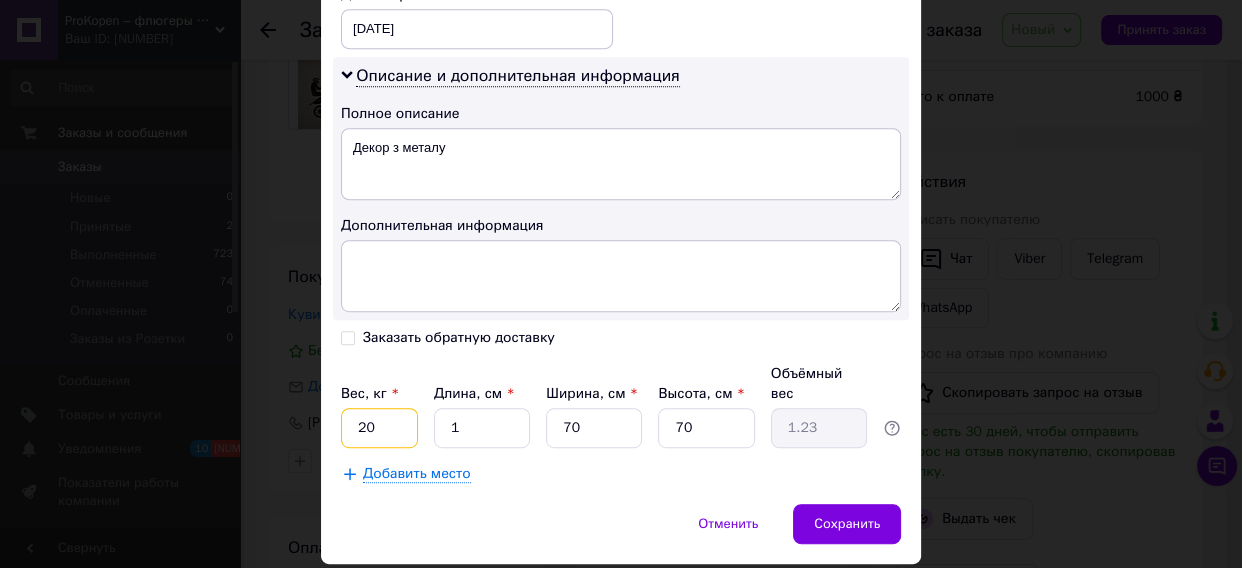 type on "20" 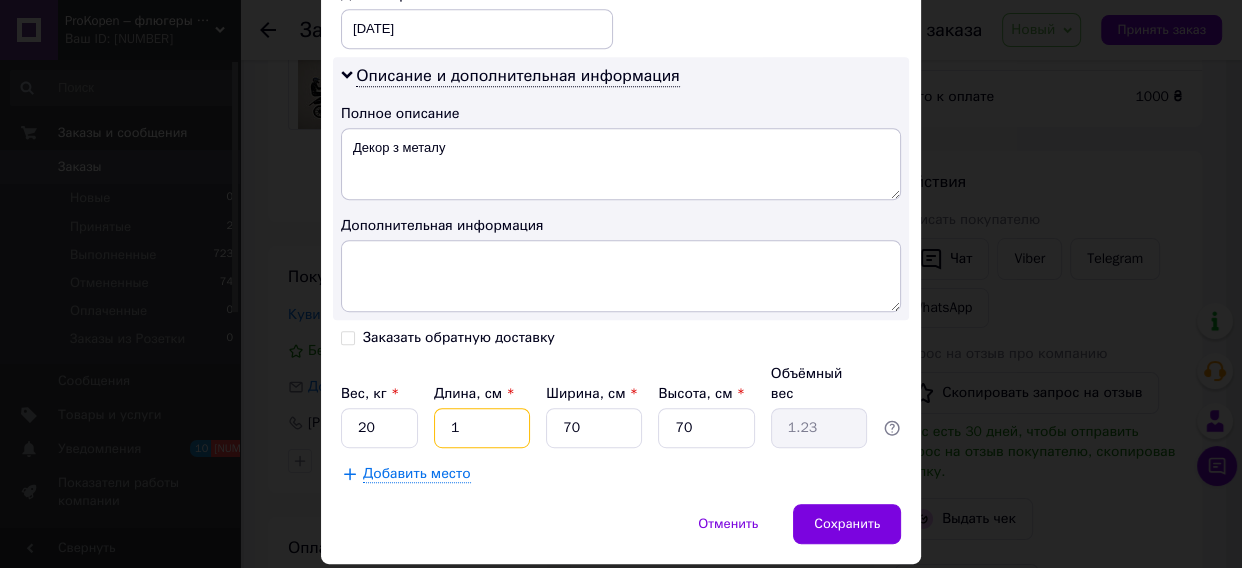 click on "1" at bounding box center (482, 428) 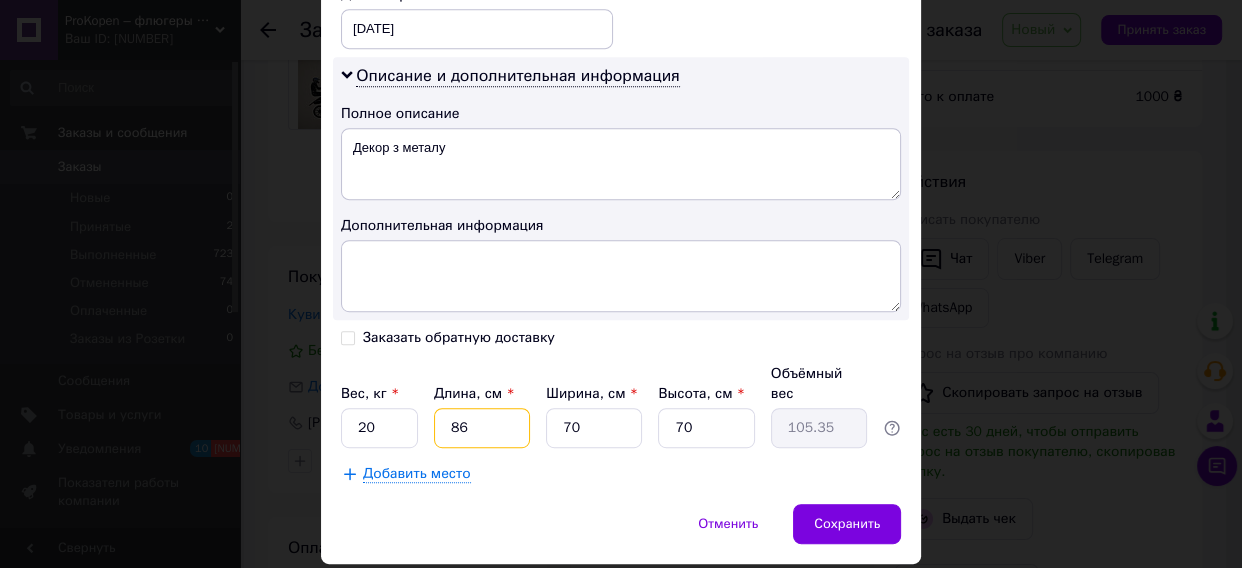 type on "86" 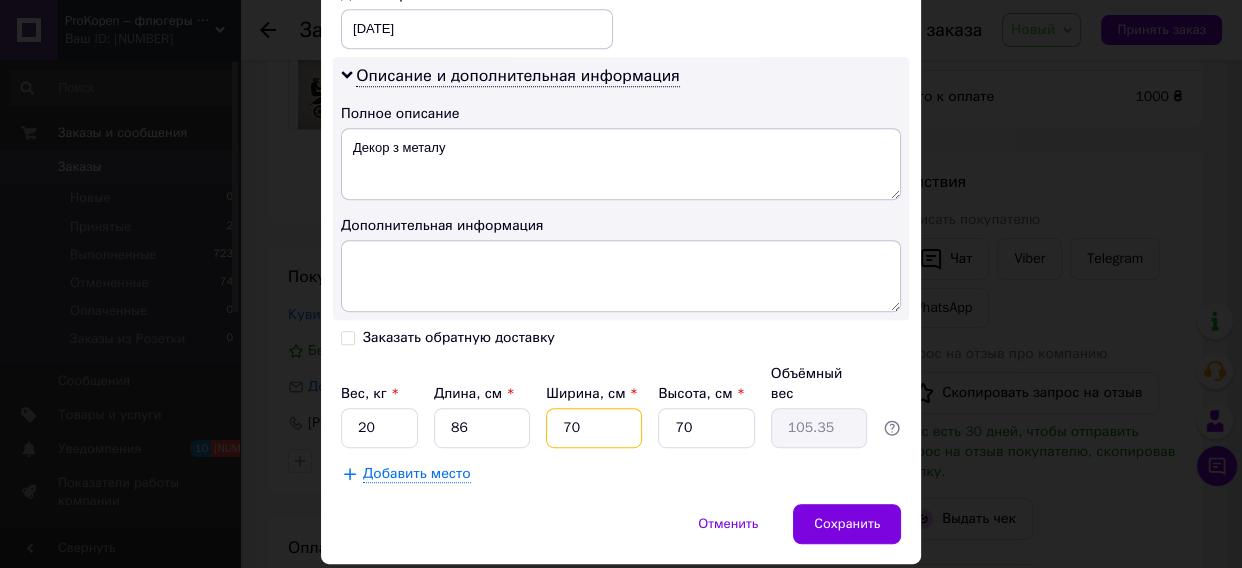 click on "70" at bounding box center (594, 428) 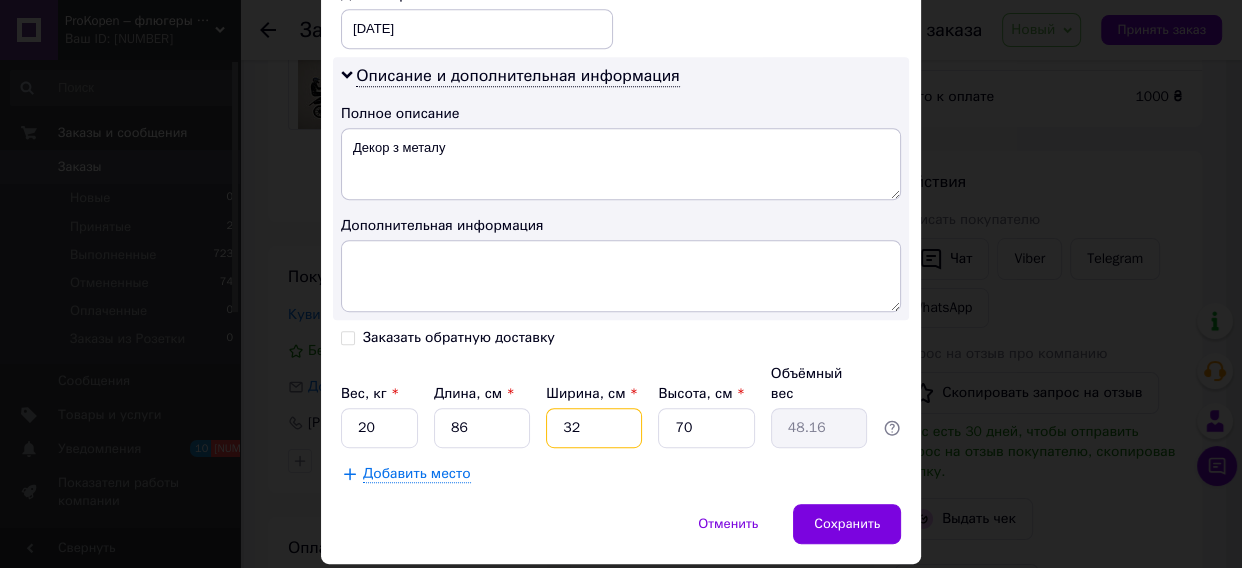type on "32" 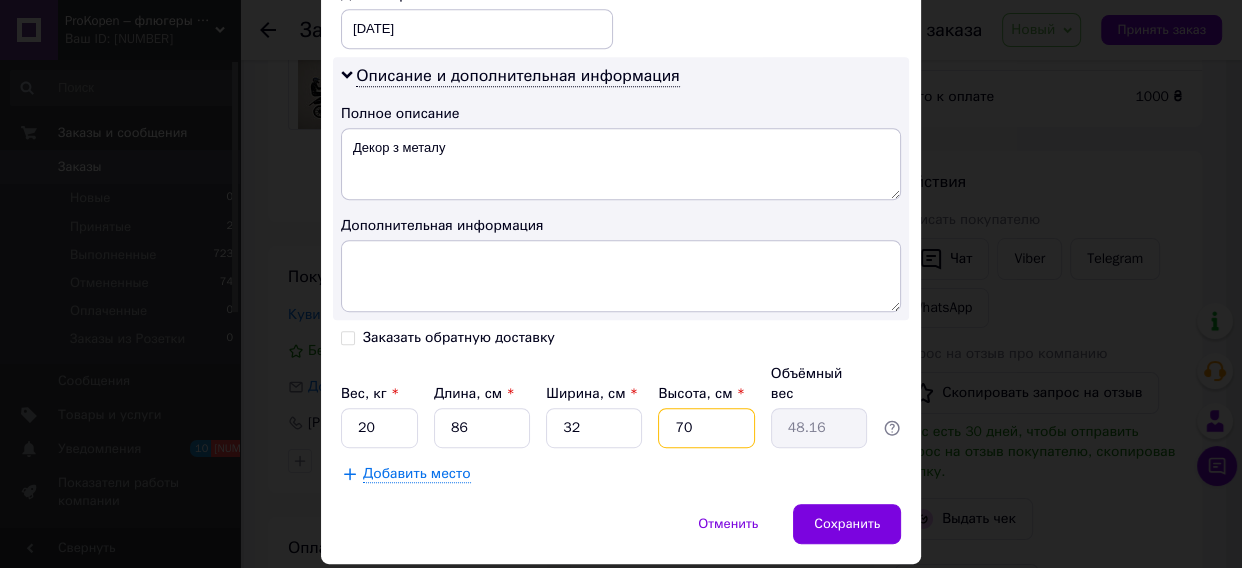 click on "70" at bounding box center (706, 428) 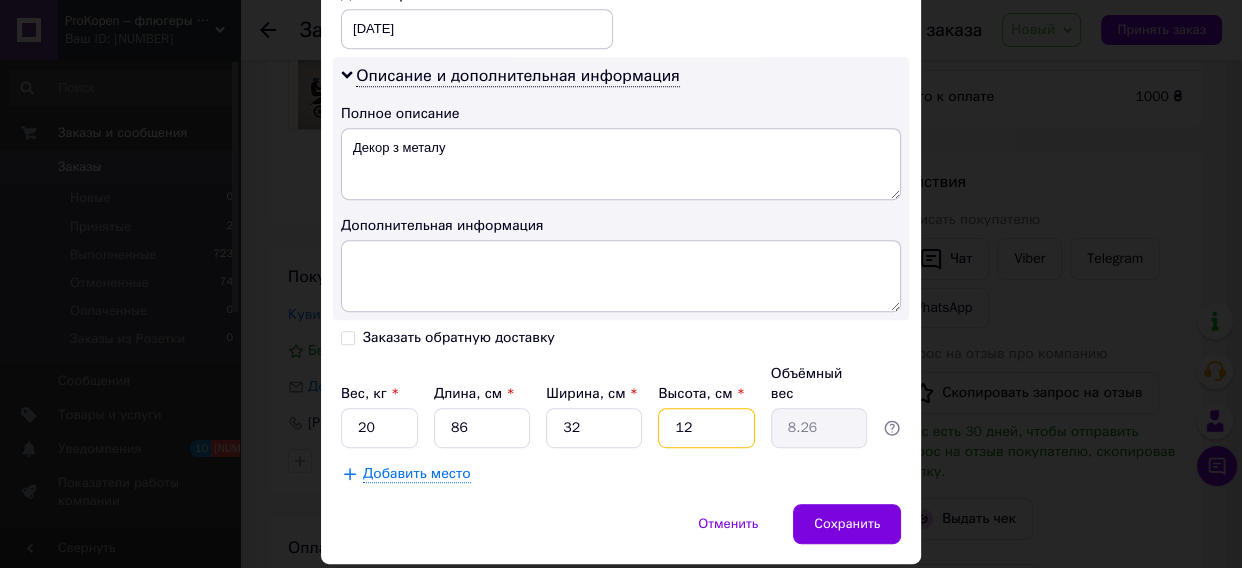 type on "12" 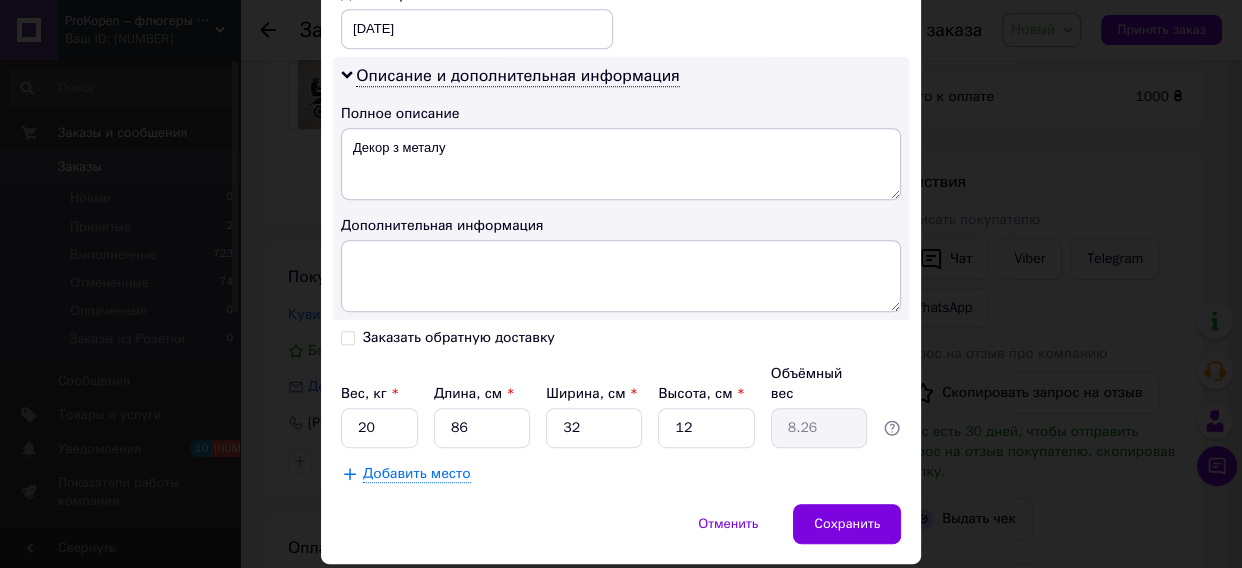 click on "Способ доставки Нова Пошта (платная) Плательщик Получатель Отправитель Фамилия получателя [LAST] Имя получателя [FIRST] Отчество получателя Телефон получателя [PHONE] Тип доставки В отделении Курьером В почтомате Город -- Не выбрано -- Место отправки Мена: №1: [STREET] Нет совпадений. Попробуйте изменить условия поиска Добавить еще место отправки Тип посылки Груз Документы Номер упаковки (не обязательно) Оценочная стоимость 1000 Дата отправки 01.07.2025 < 2025 > < Июль > Пн Вт Ср Чт Пт Сб Вс 30 1 2 3 4 5 6 7 8 9 10 11 12 13 14 15 16 17 18 19 20 21 22 23 24 25 26 27 28 29 30 31 1 2 3 4 5 6 7 8 9 10   Вес, кг" at bounding box center [621, -130] 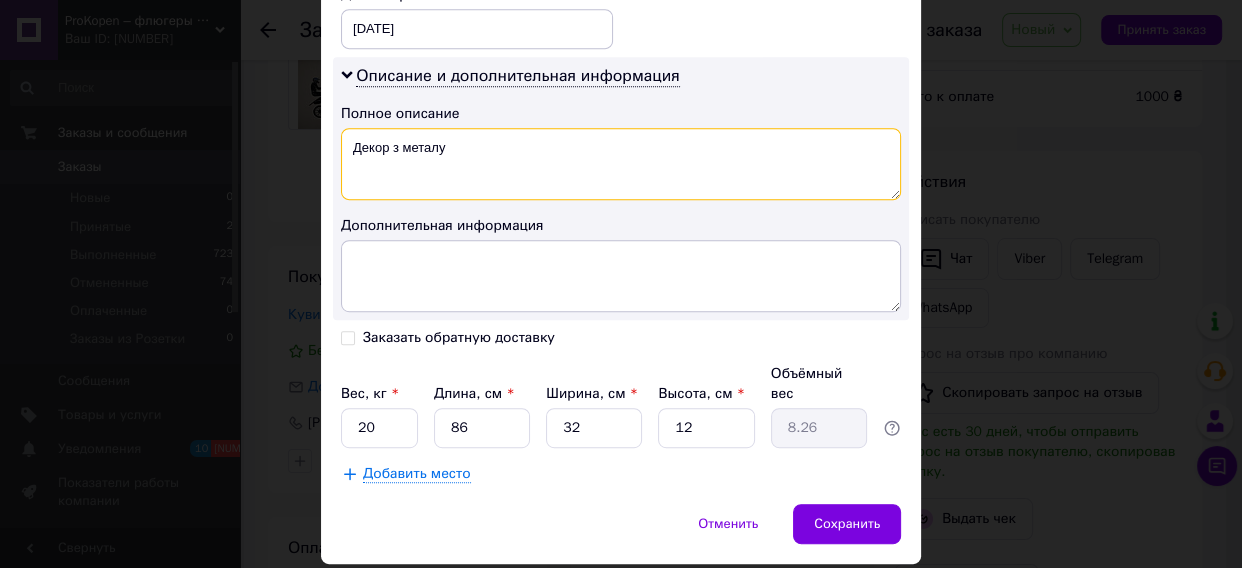 click on "Декор з металу" at bounding box center (621, 164) 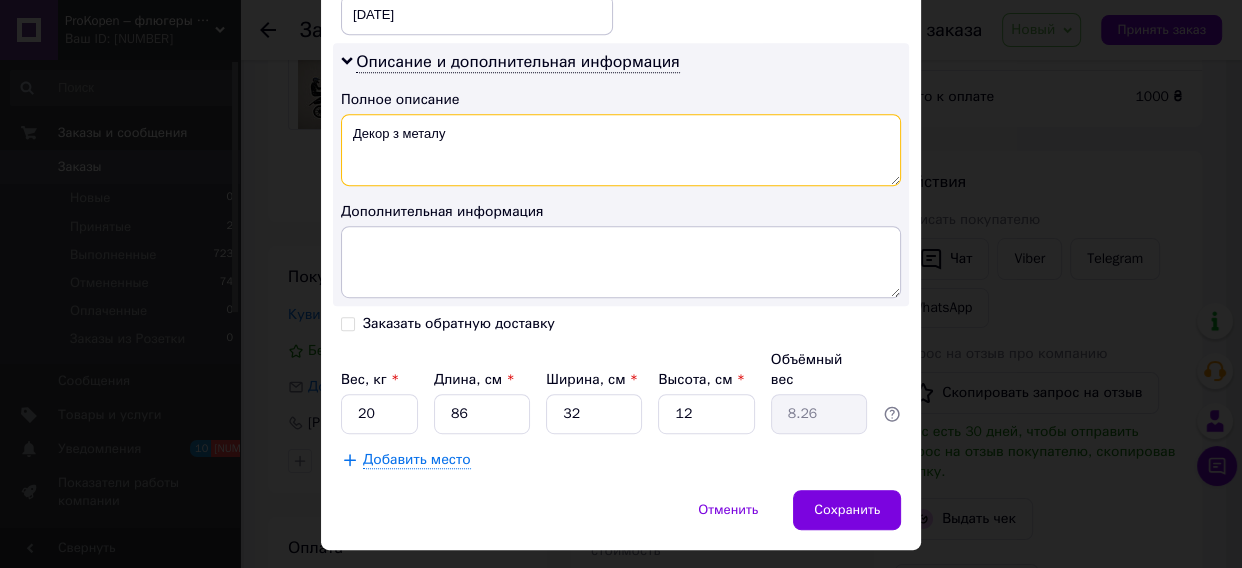 scroll, scrollTop: 936, scrollLeft: 0, axis: vertical 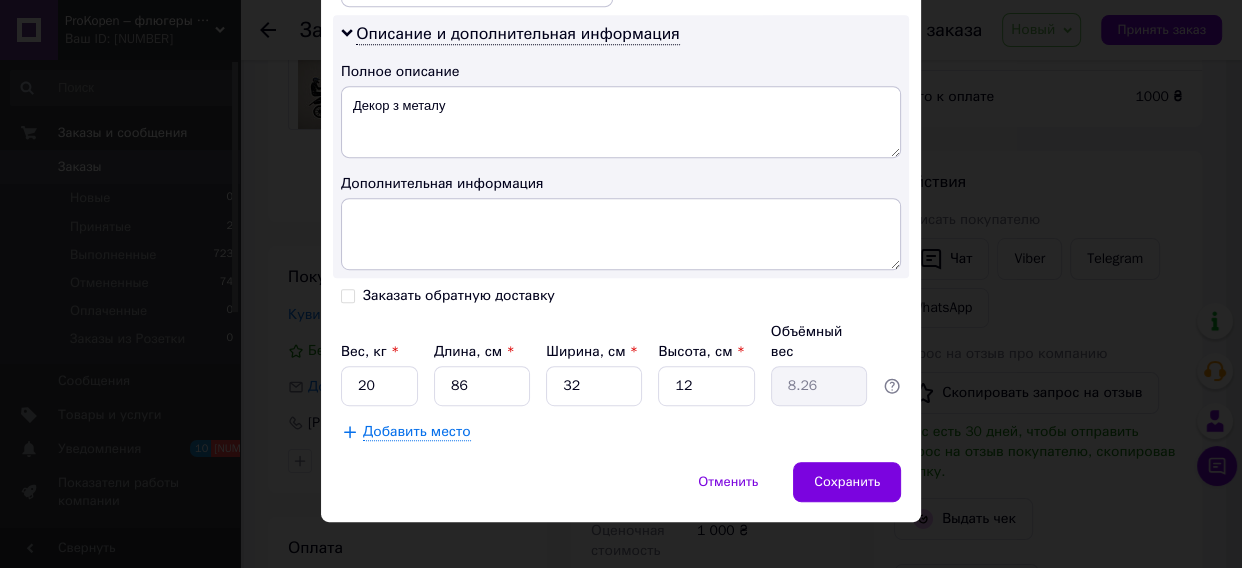 click on "Заказать обратную доставку" at bounding box center [481, 296] 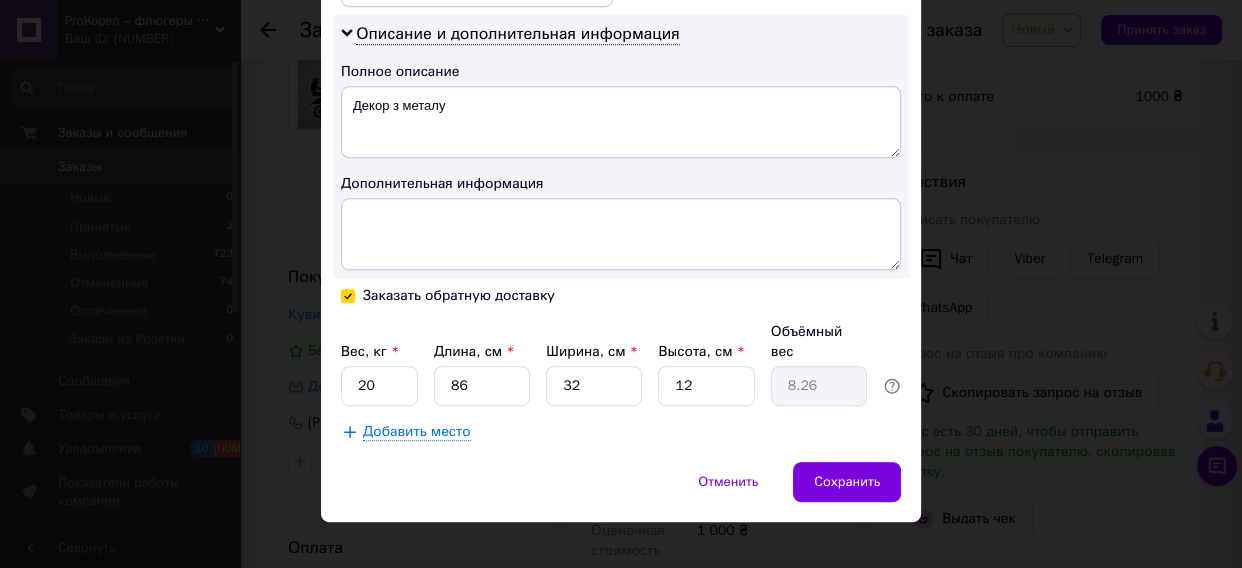 checkbox on "true" 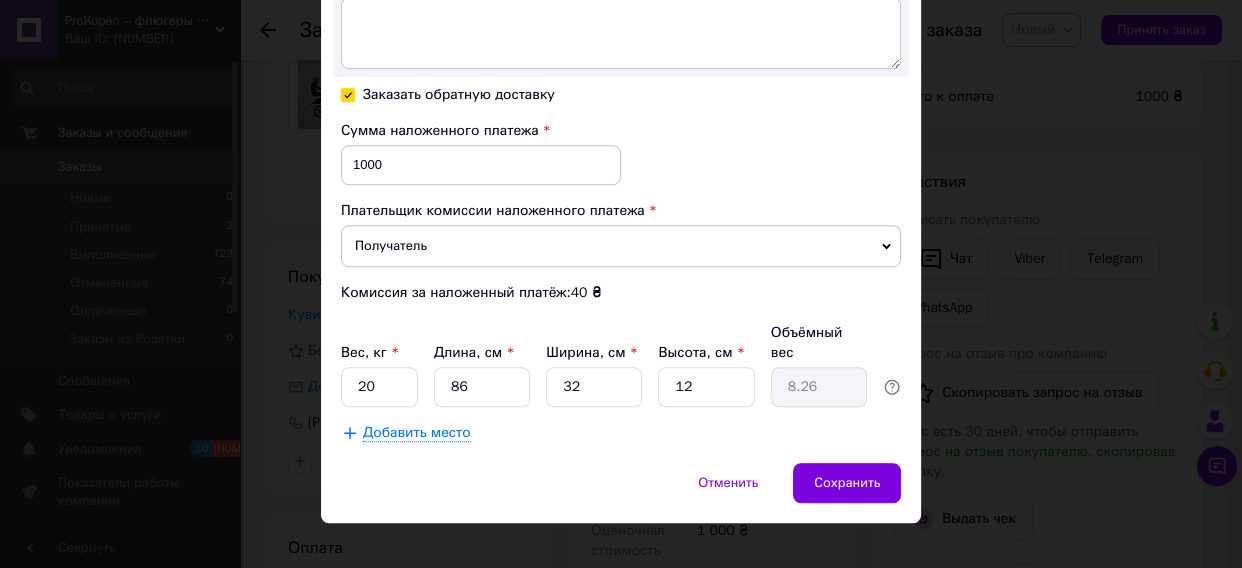 scroll, scrollTop: 1138, scrollLeft: 0, axis: vertical 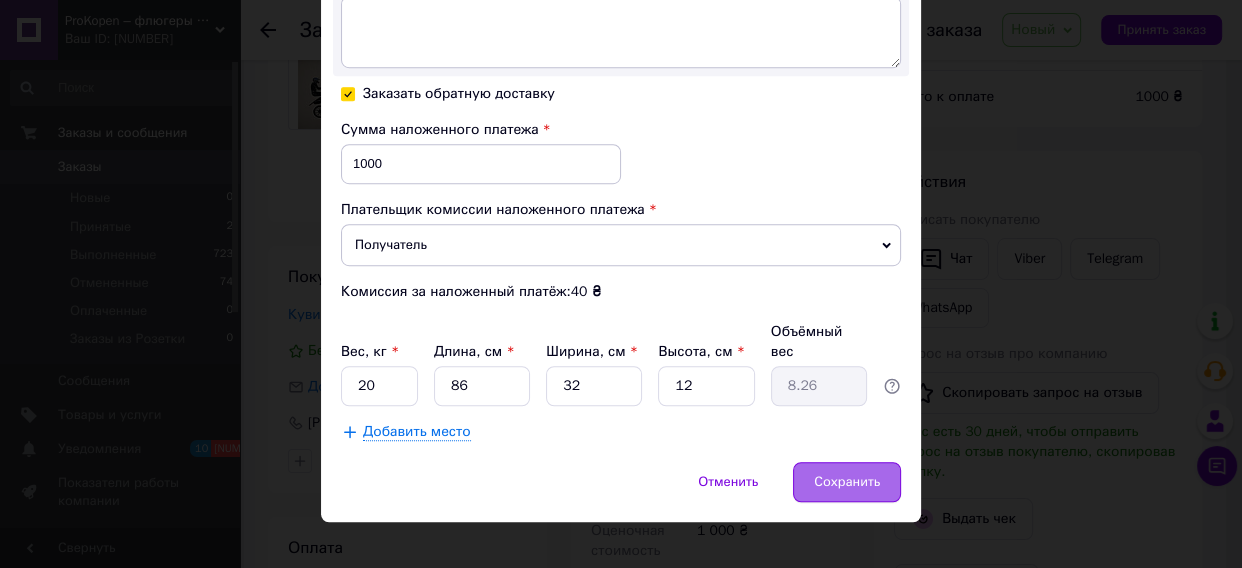 click on "Сохранить" at bounding box center (847, 482) 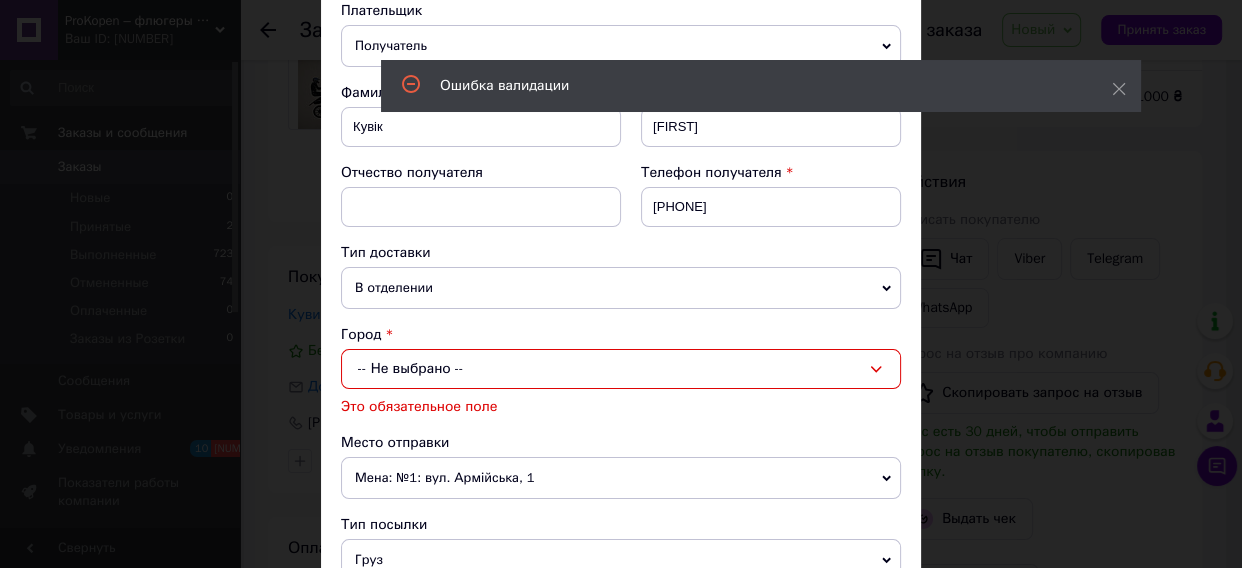 scroll, scrollTop: 166, scrollLeft: 0, axis: vertical 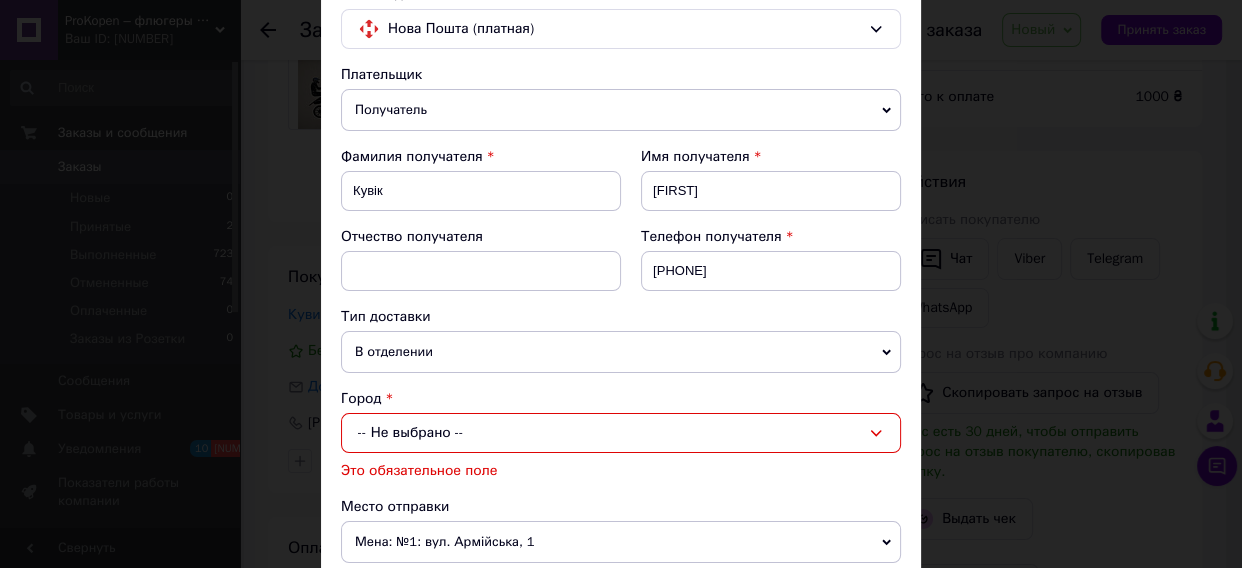 click on "-- Не выбрано --" at bounding box center (621, 433) 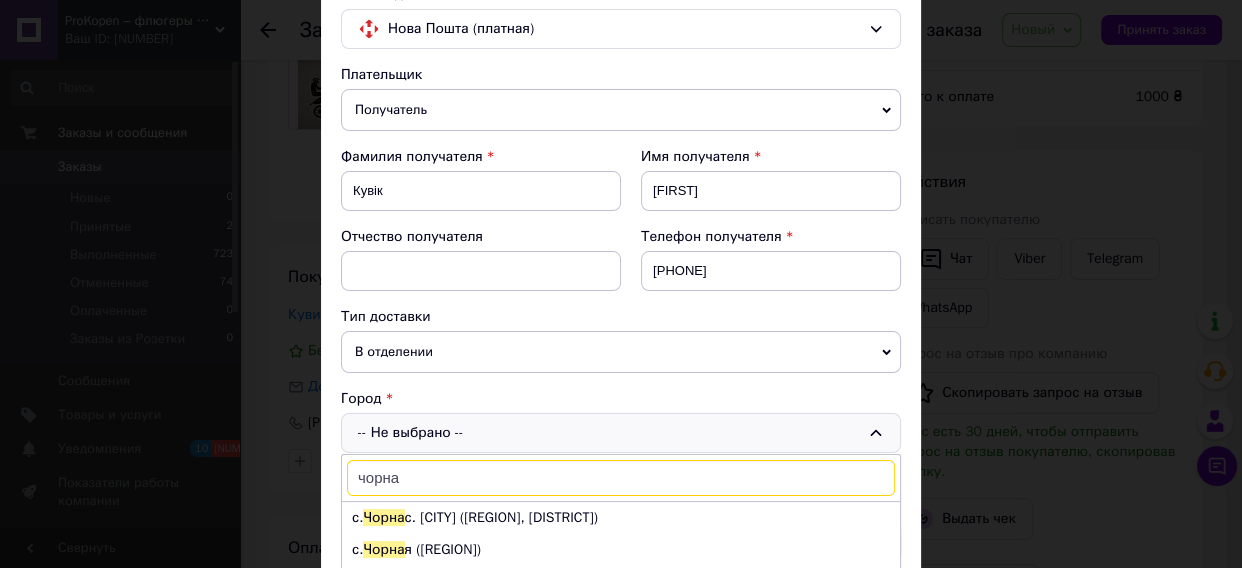 scroll, scrollTop: 257, scrollLeft: 0, axis: vertical 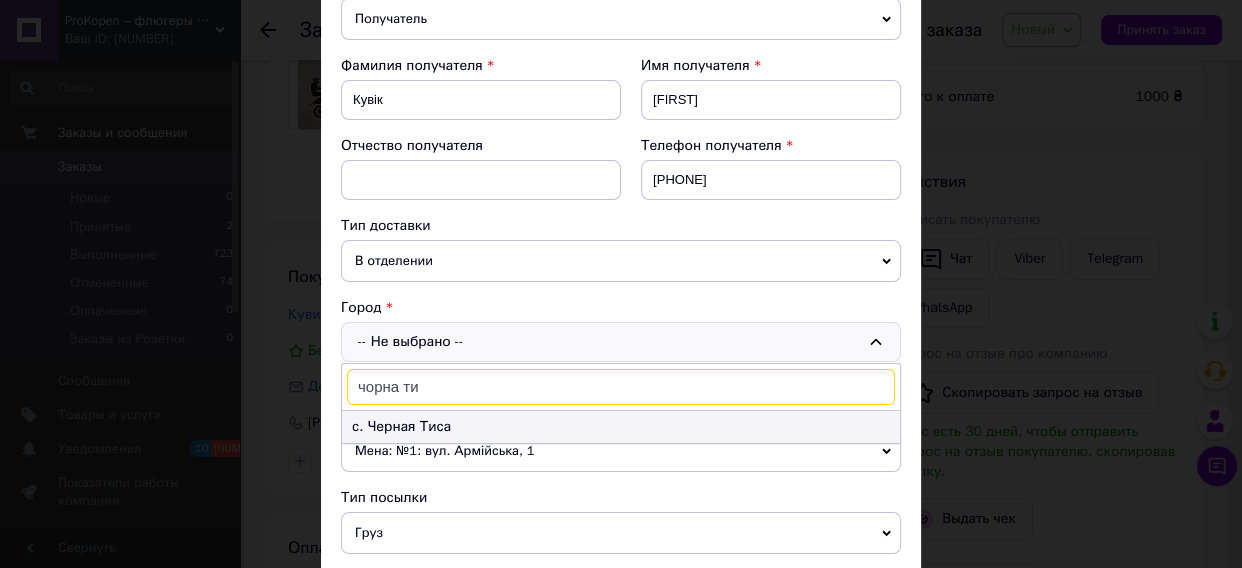 type on "чорна ти" 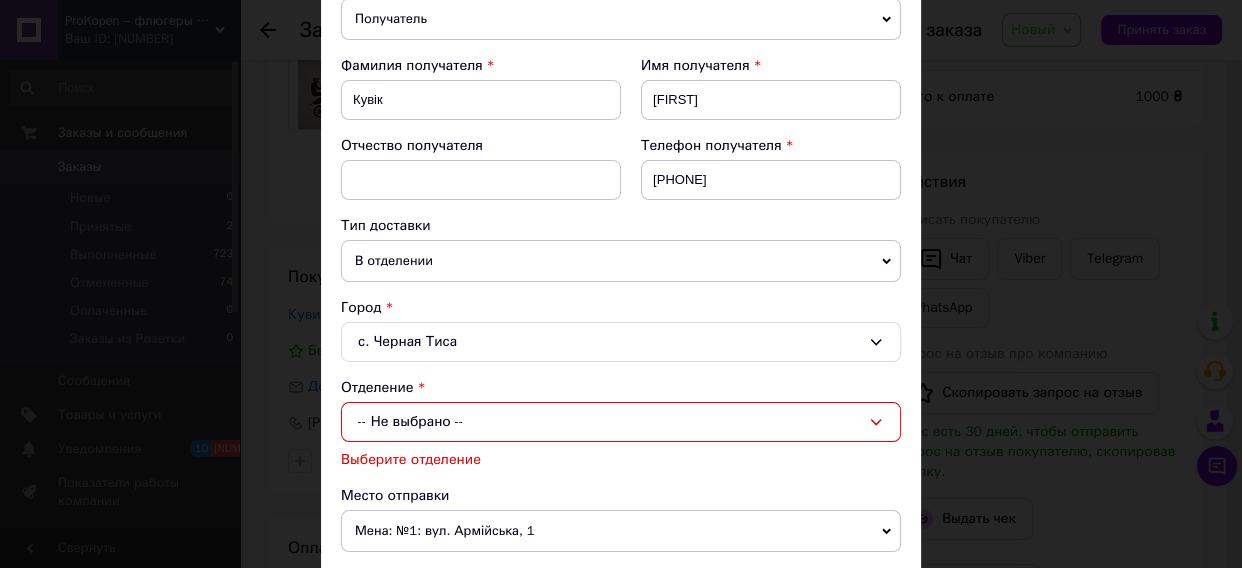 click on "-- Не выбрано --" at bounding box center (621, 422) 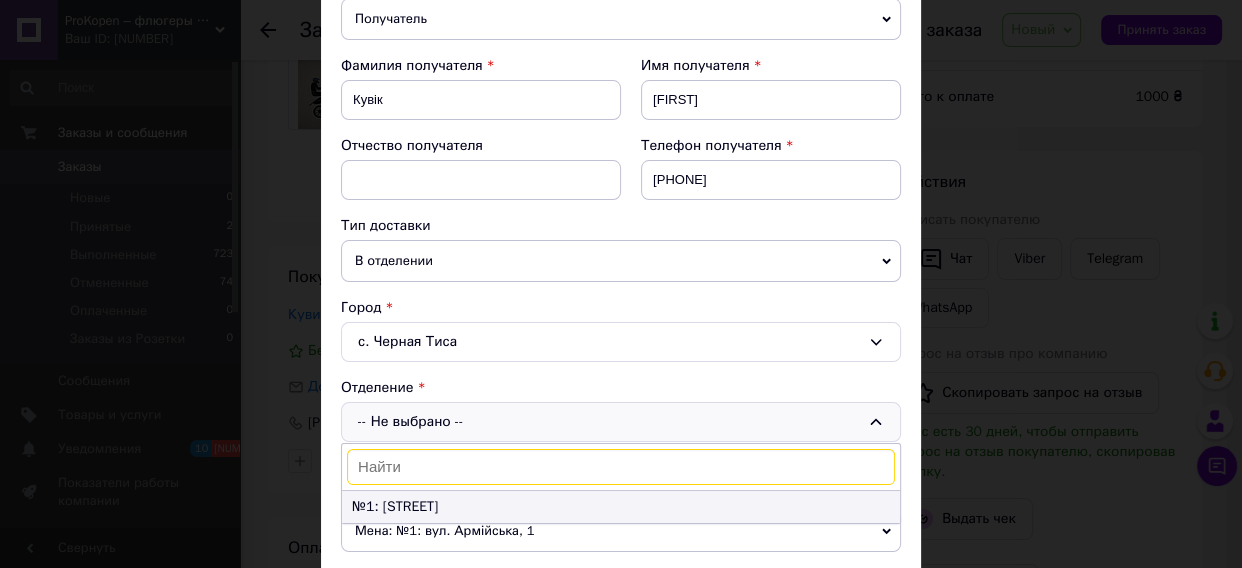 click on "№1: [STREET]" at bounding box center (621, 507) 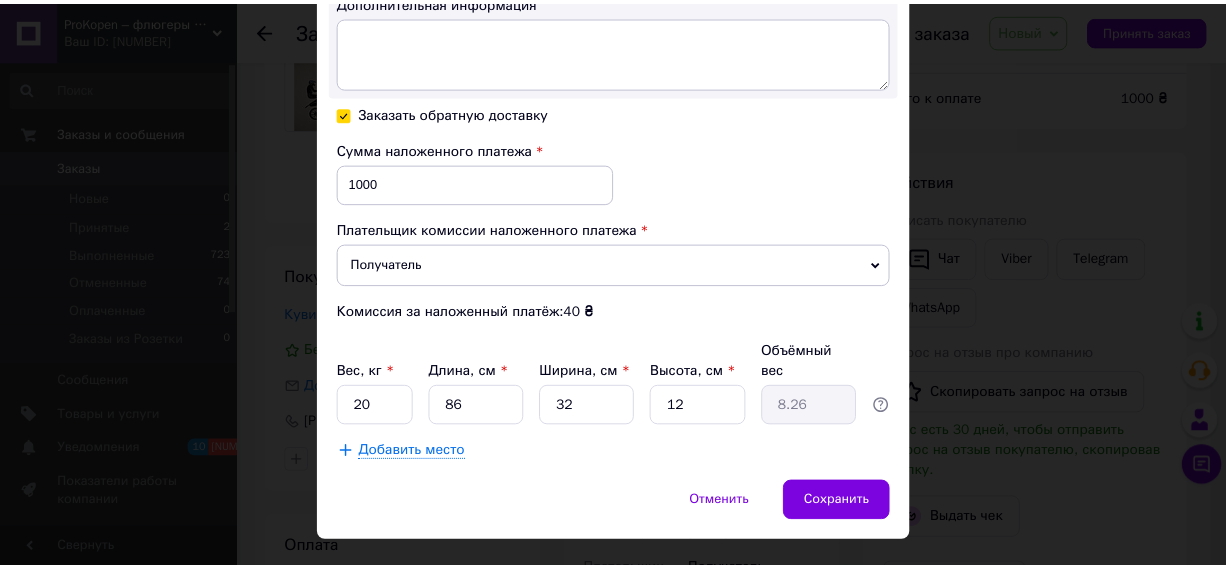 scroll, scrollTop: 1218, scrollLeft: 0, axis: vertical 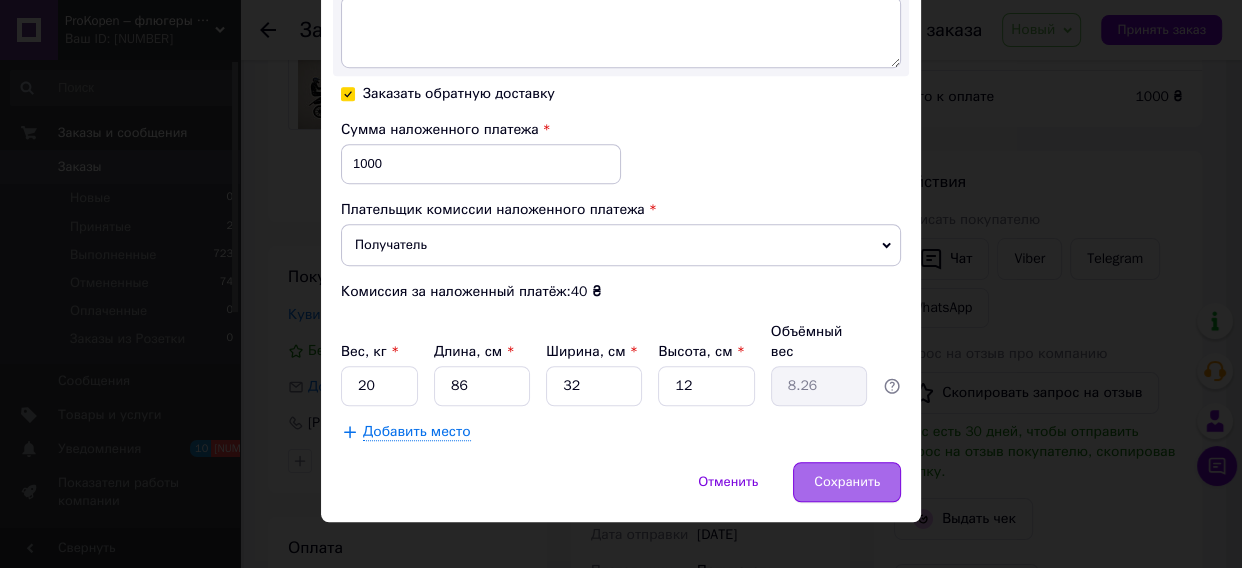 click on "Сохранить" at bounding box center (847, 482) 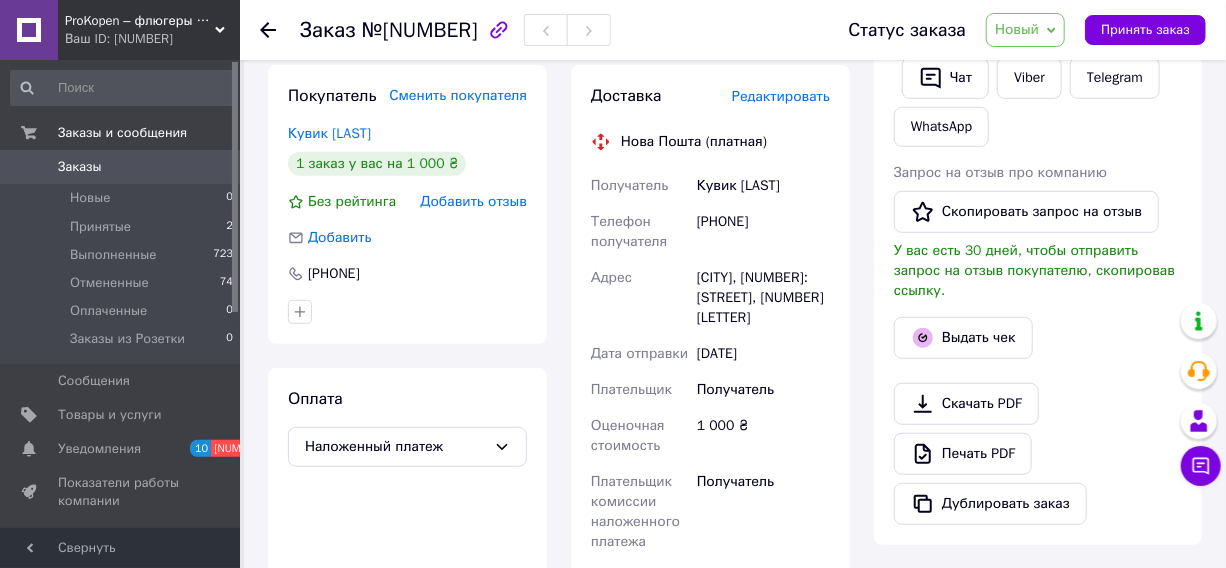 scroll, scrollTop: 363, scrollLeft: 0, axis: vertical 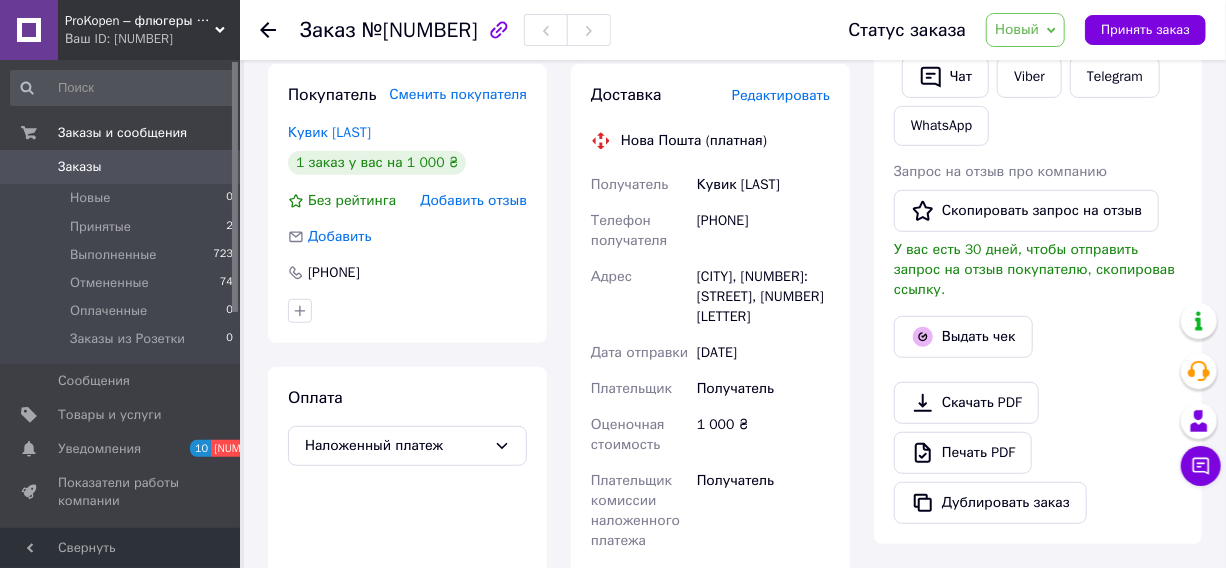 click on "Заказы" at bounding box center [80, 167] 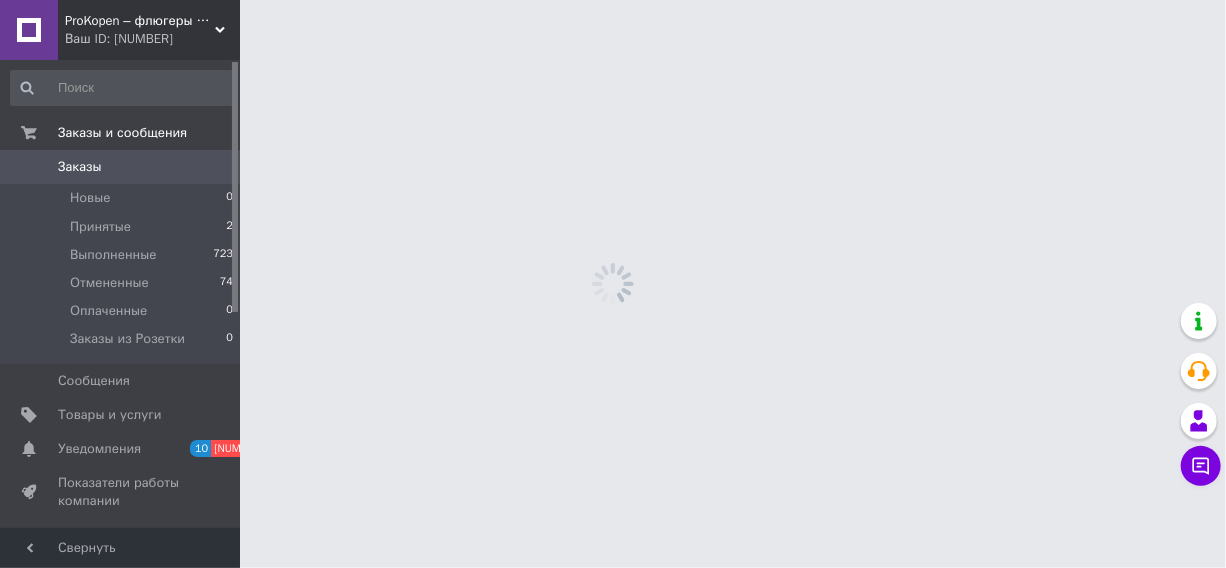 scroll, scrollTop: 0, scrollLeft: 0, axis: both 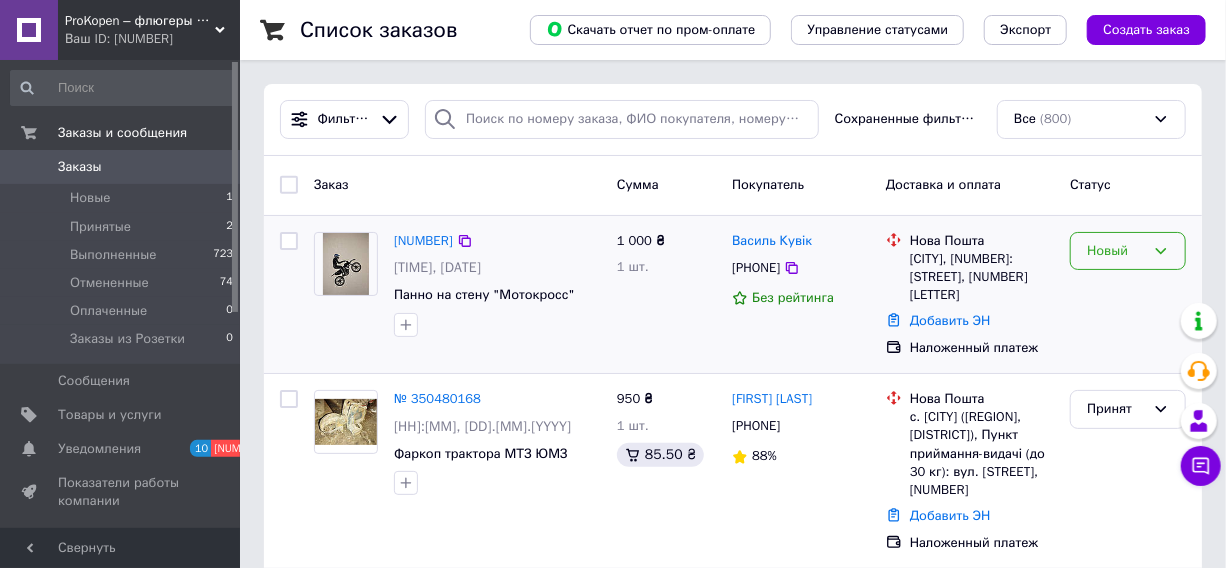 click at bounding box center (1161, 251) 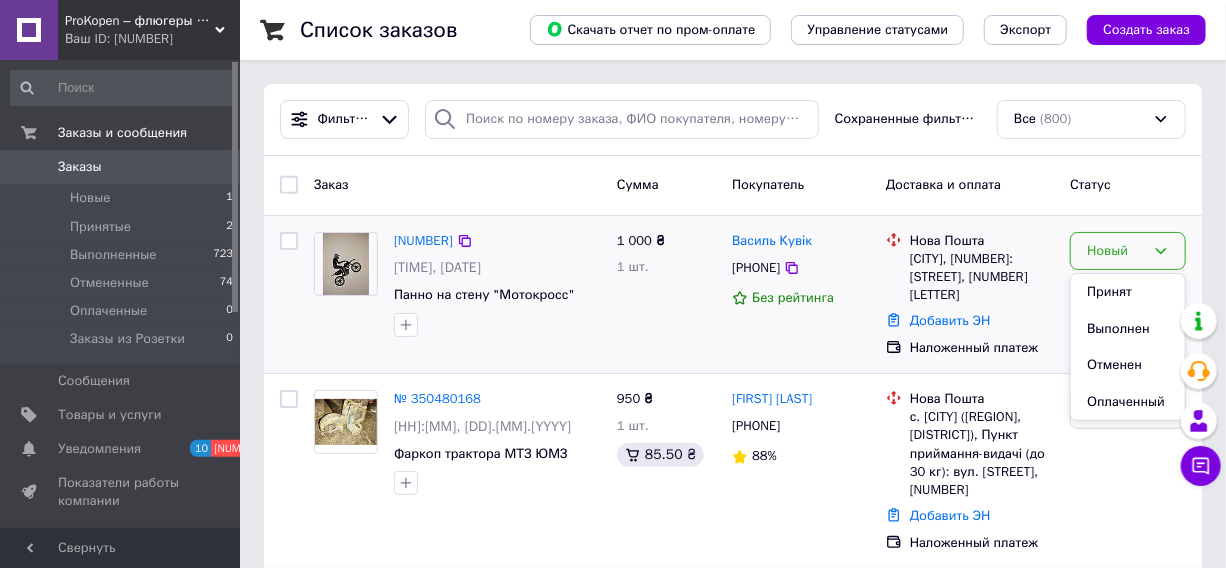 click at bounding box center (1161, 251) 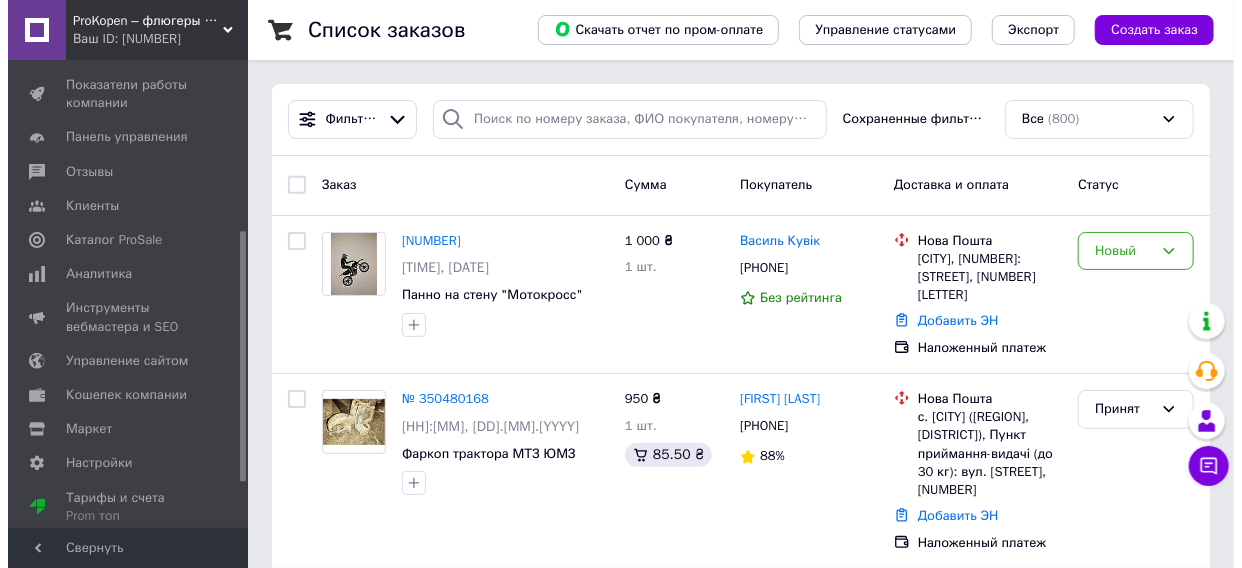 scroll, scrollTop: 402, scrollLeft: 0, axis: vertical 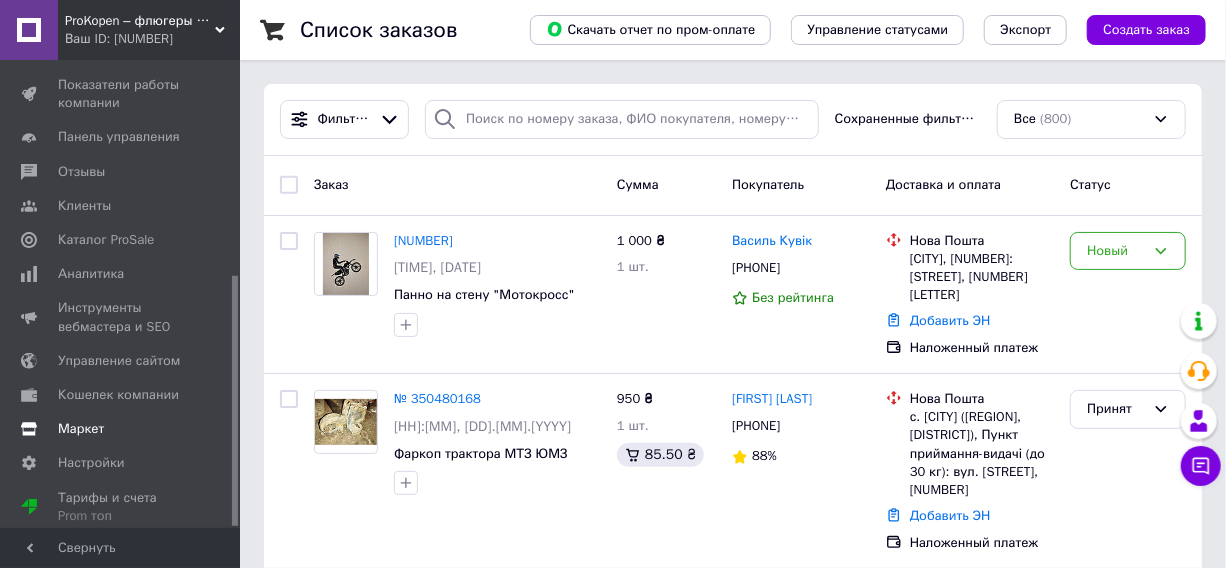 click on "Маркет" at bounding box center (81, 429) 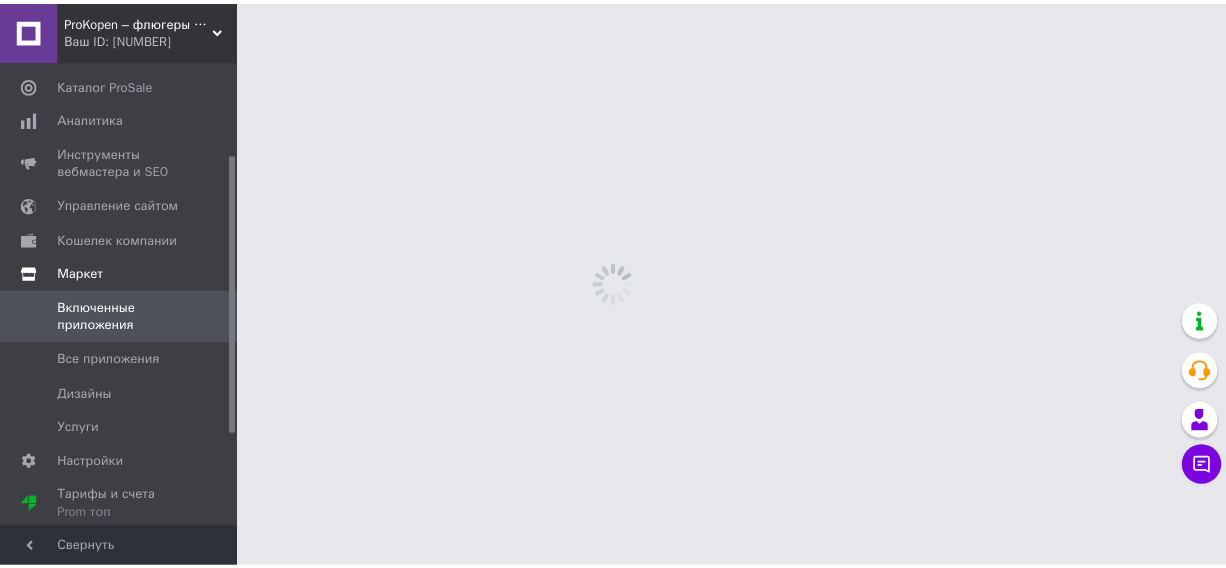 scroll, scrollTop: 155, scrollLeft: 0, axis: vertical 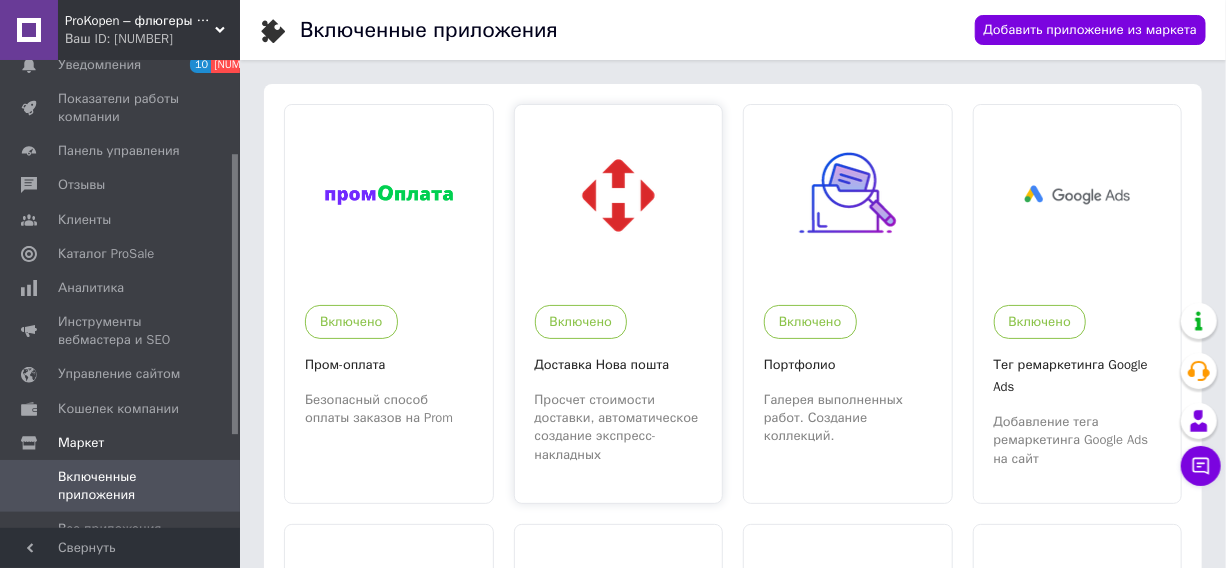 click at bounding box center (618, 195) 